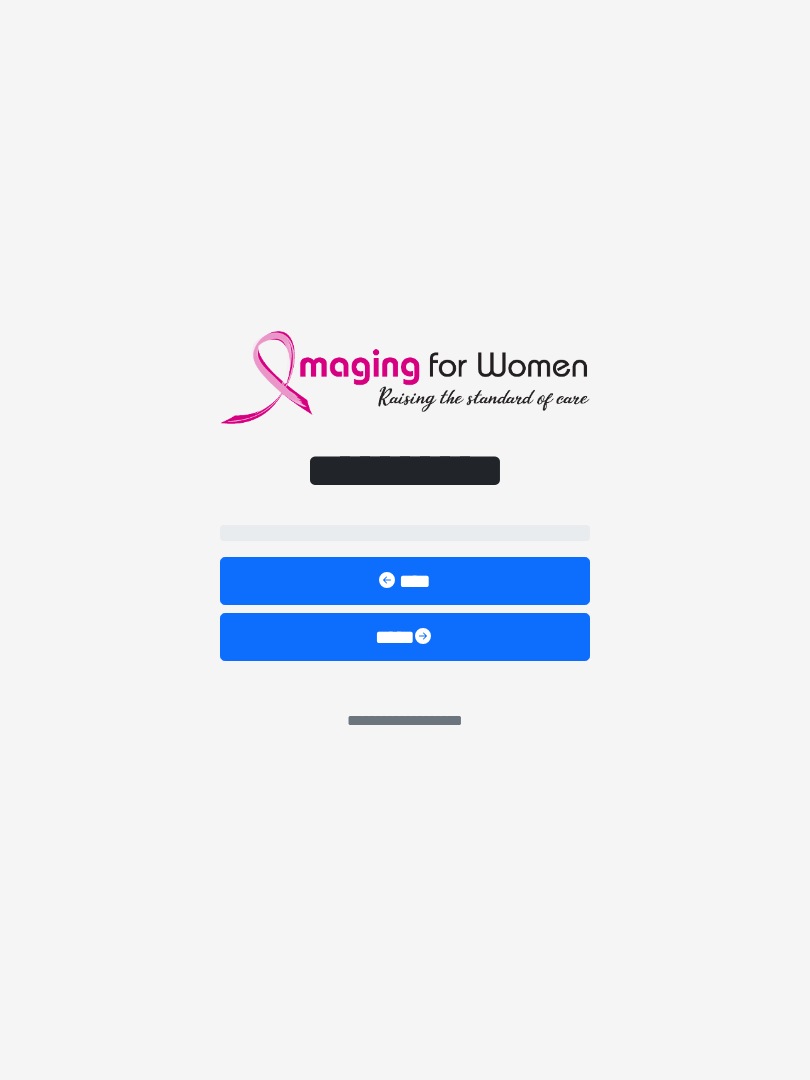 scroll, scrollTop: 0, scrollLeft: 0, axis: both 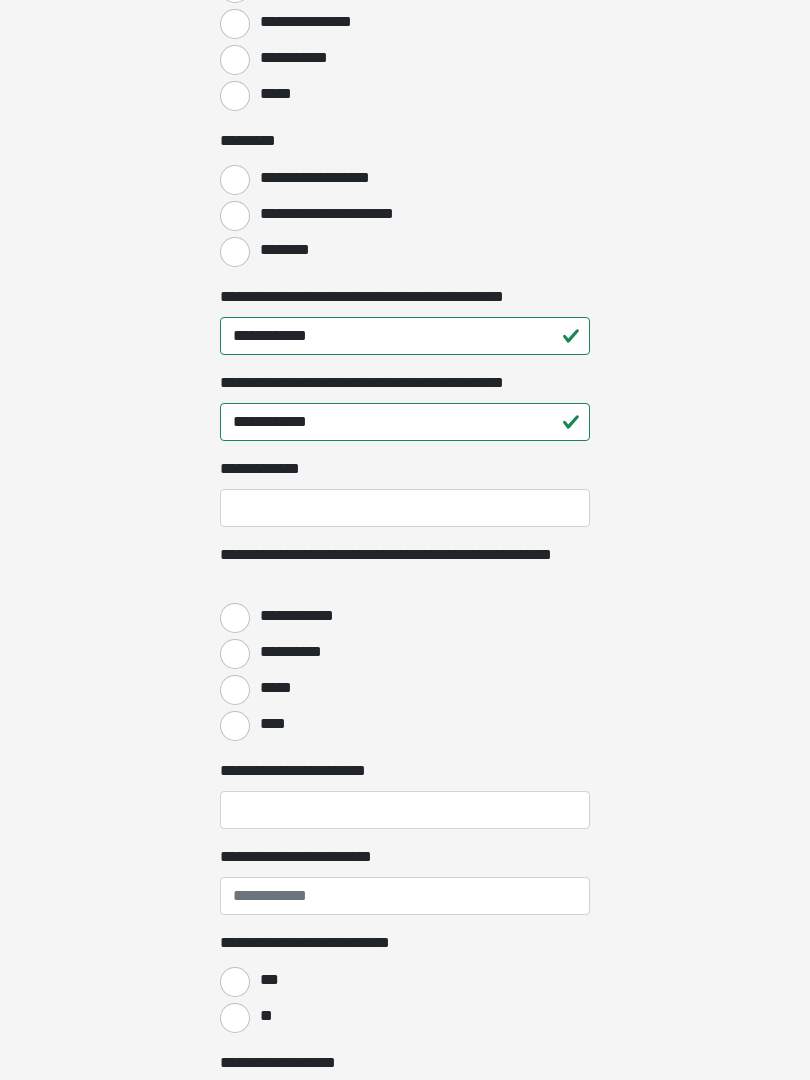 click on "****" at bounding box center (235, 726) 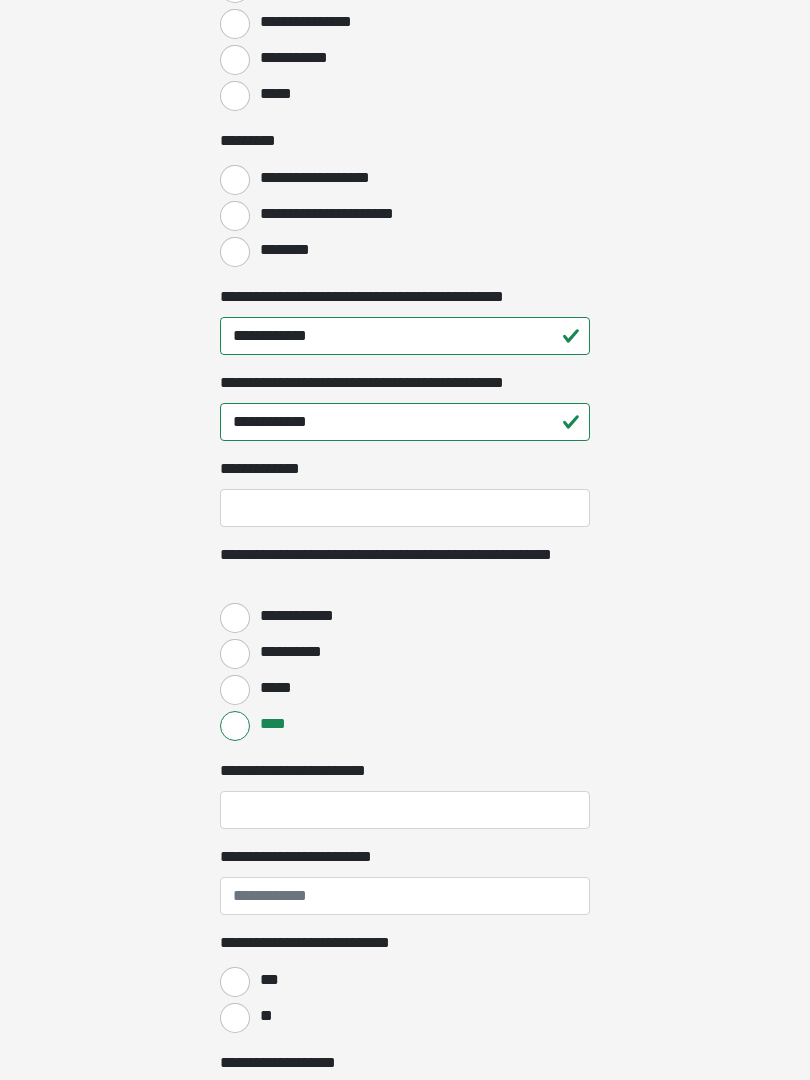 click on "*****" at bounding box center [235, 690] 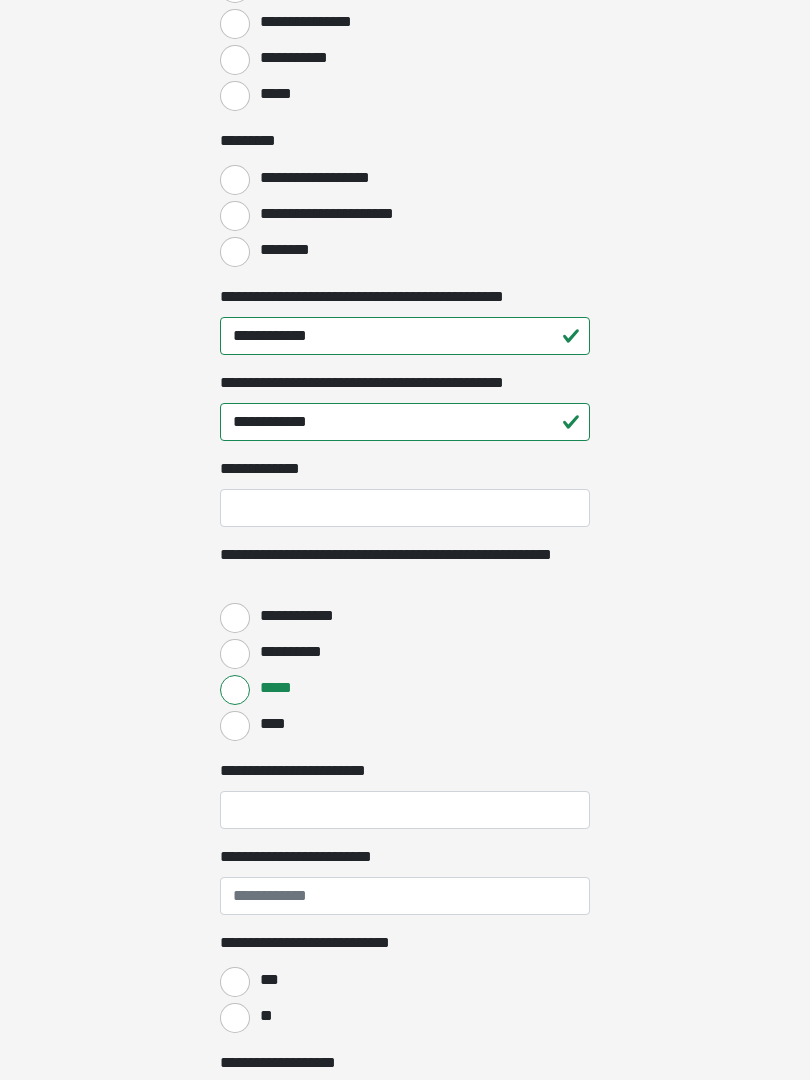 click on "****" at bounding box center (235, 726) 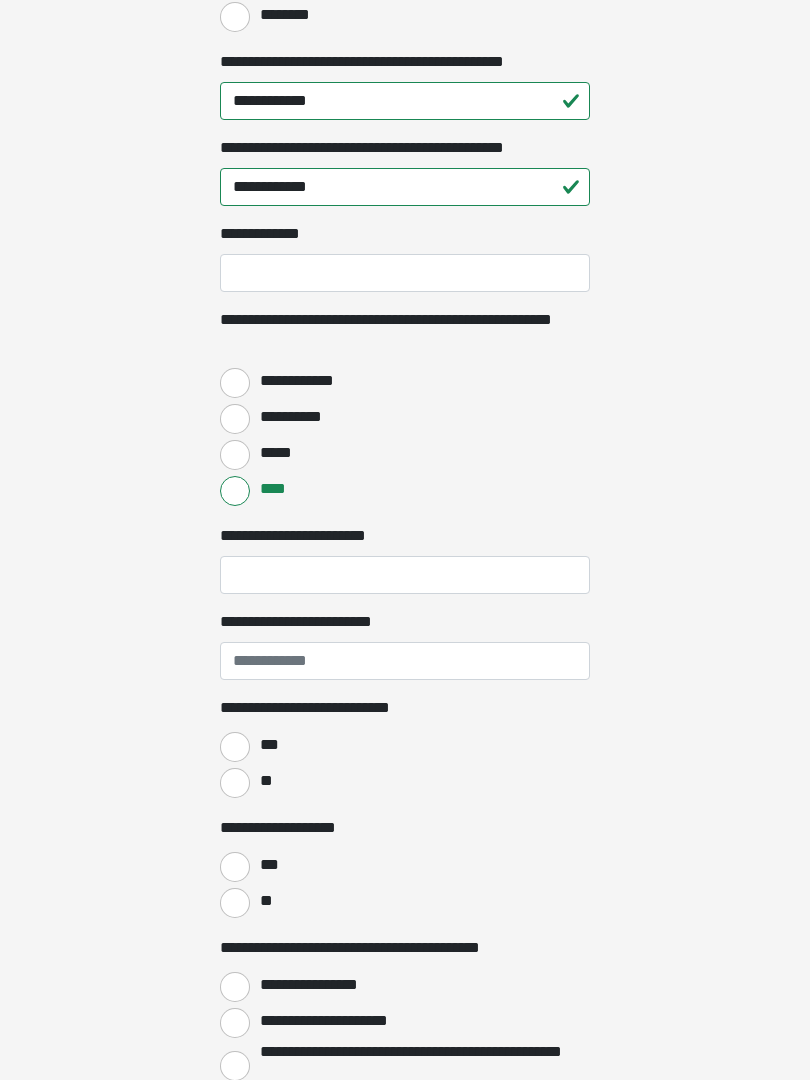 scroll, scrollTop: 2469, scrollLeft: 0, axis: vertical 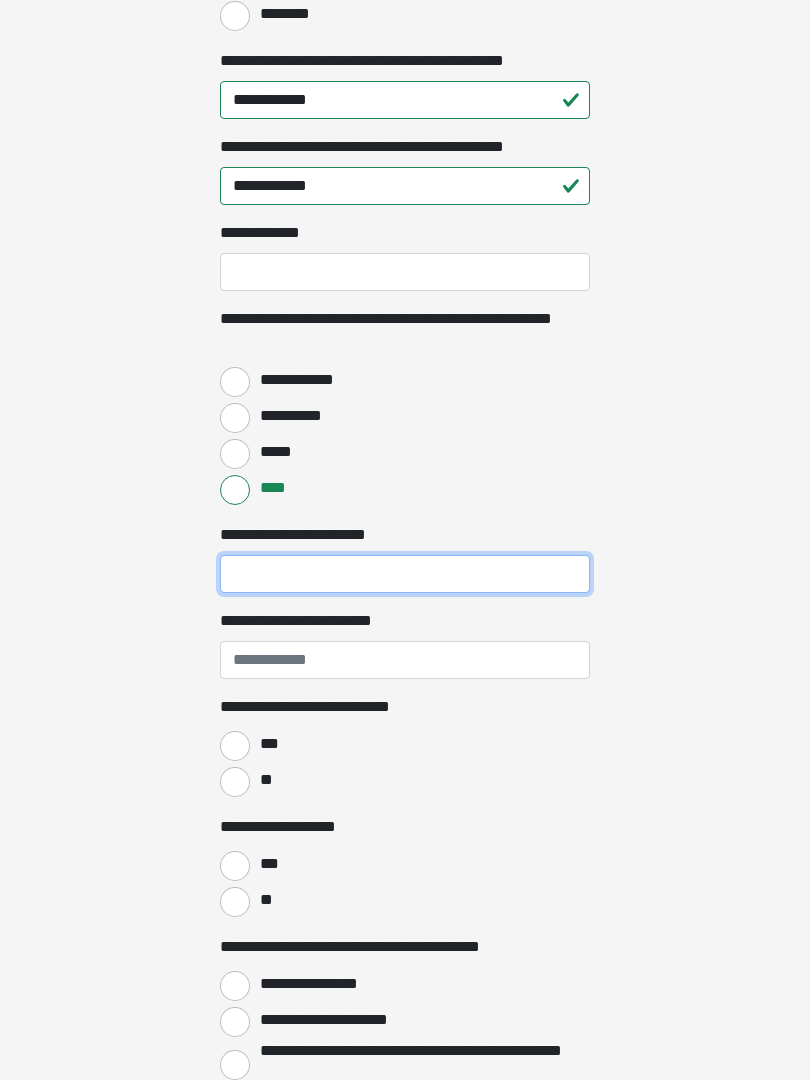 click on "**********" at bounding box center (405, 574) 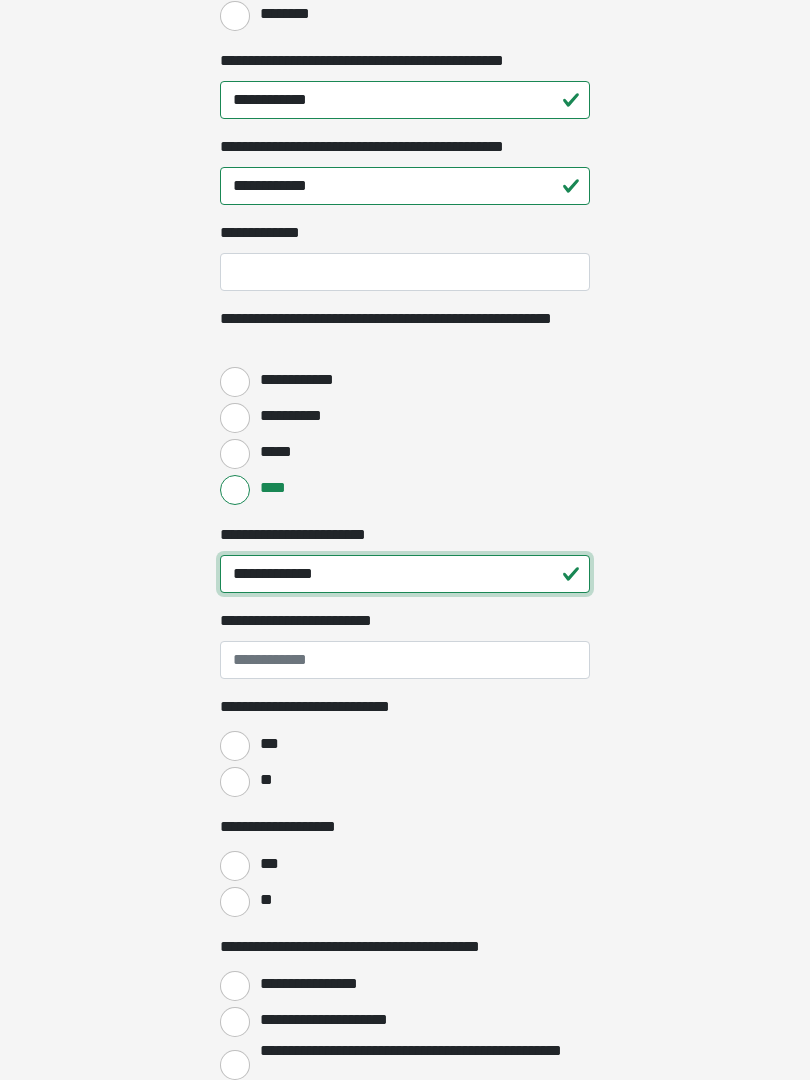 type on "**********" 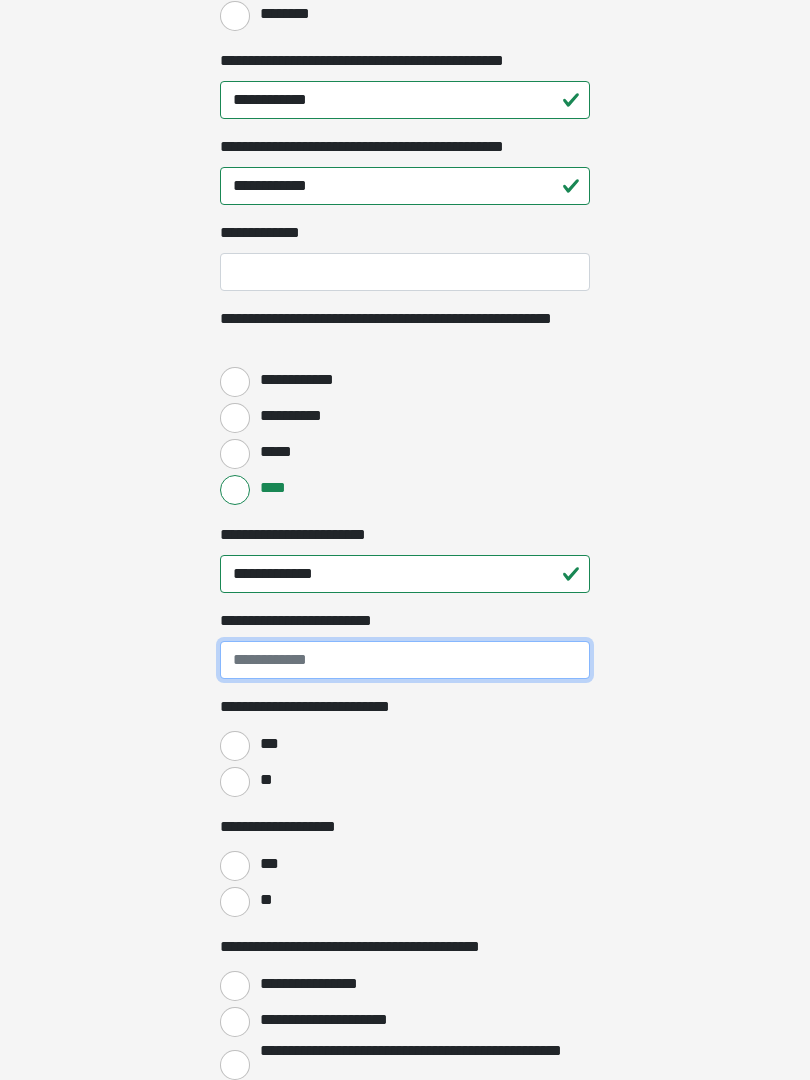 click on "**********" at bounding box center (405, 660) 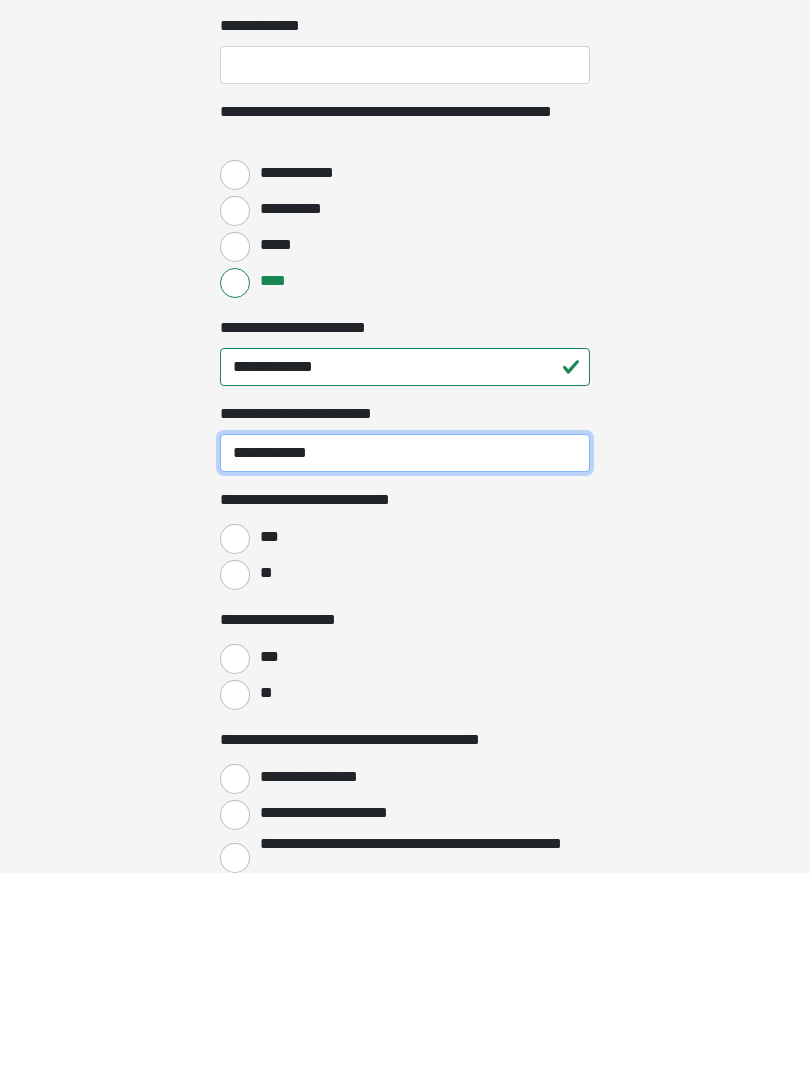 type on "**********" 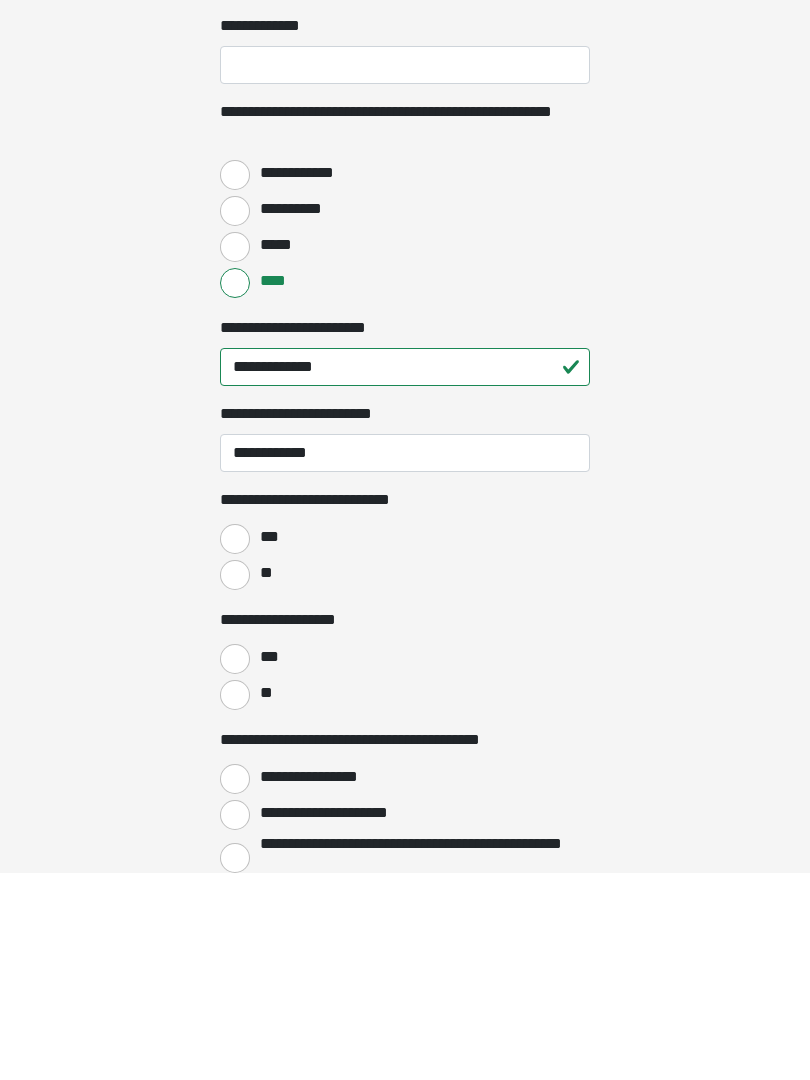 click on "**" at bounding box center [235, 782] 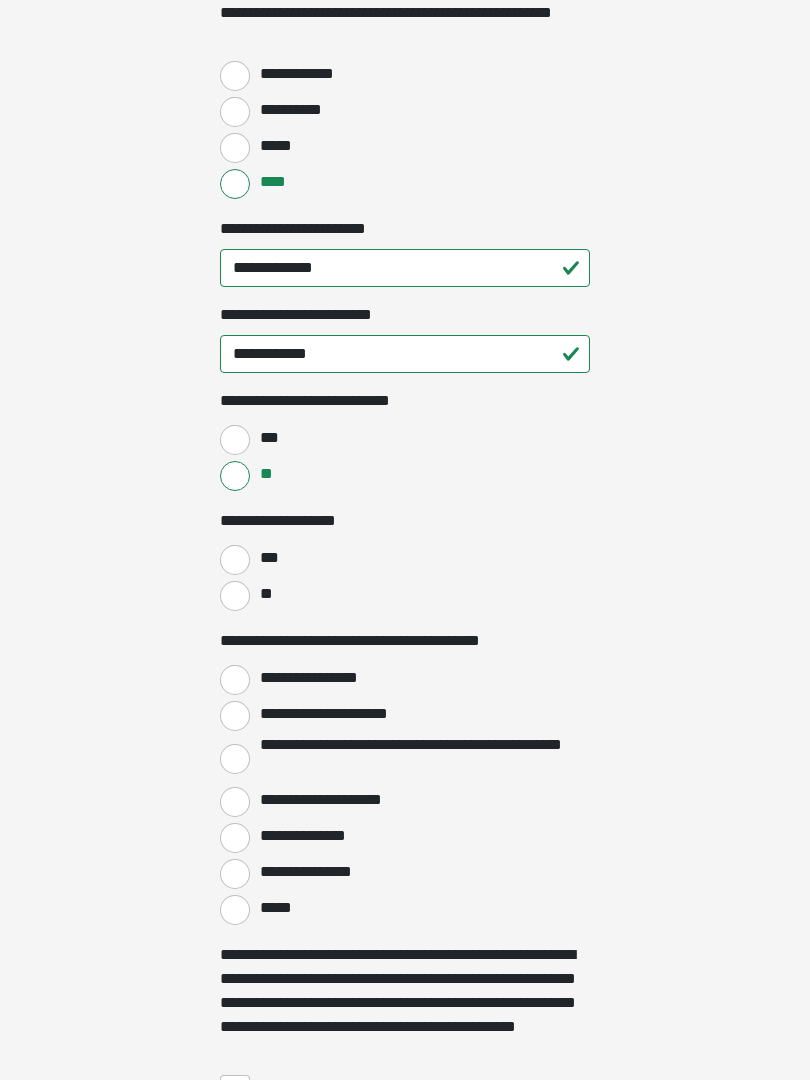 scroll, scrollTop: 2775, scrollLeft: 0, axis: vertical 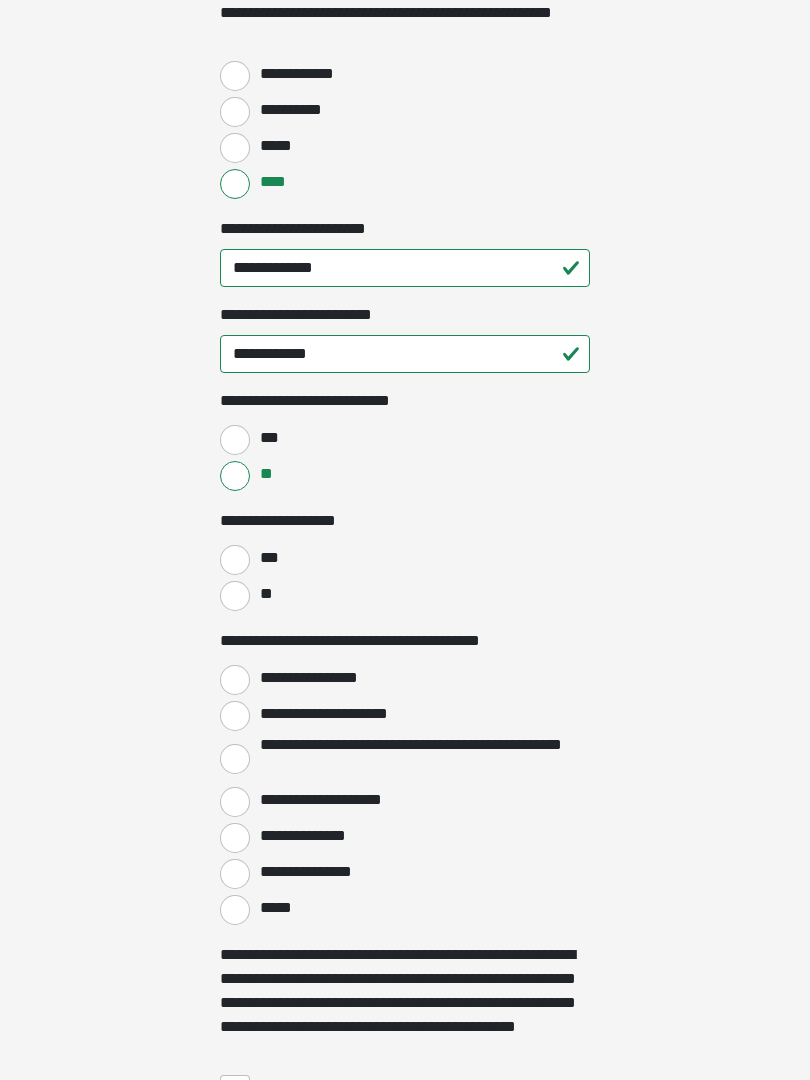 click on "***" at bounding box center (235, 560) 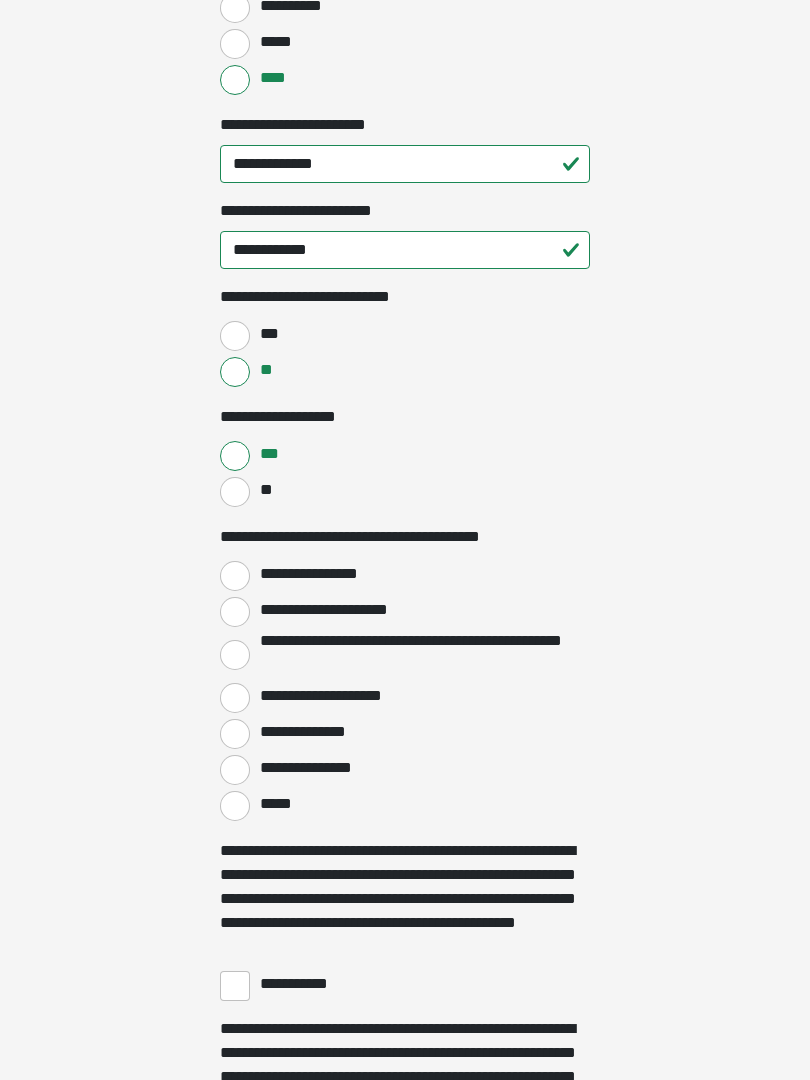 scroll, scrollTop: 2896, scrollLeft: 0, axis: vertical 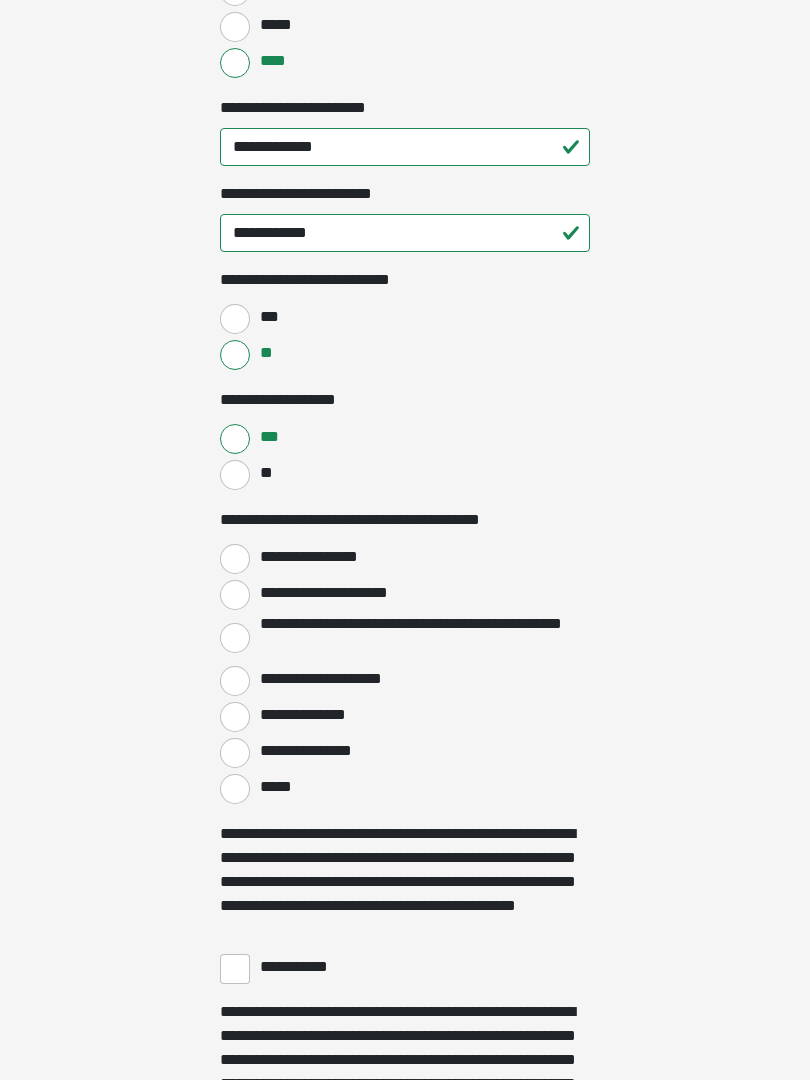 click on "**********" at bounding box center [235, 595] 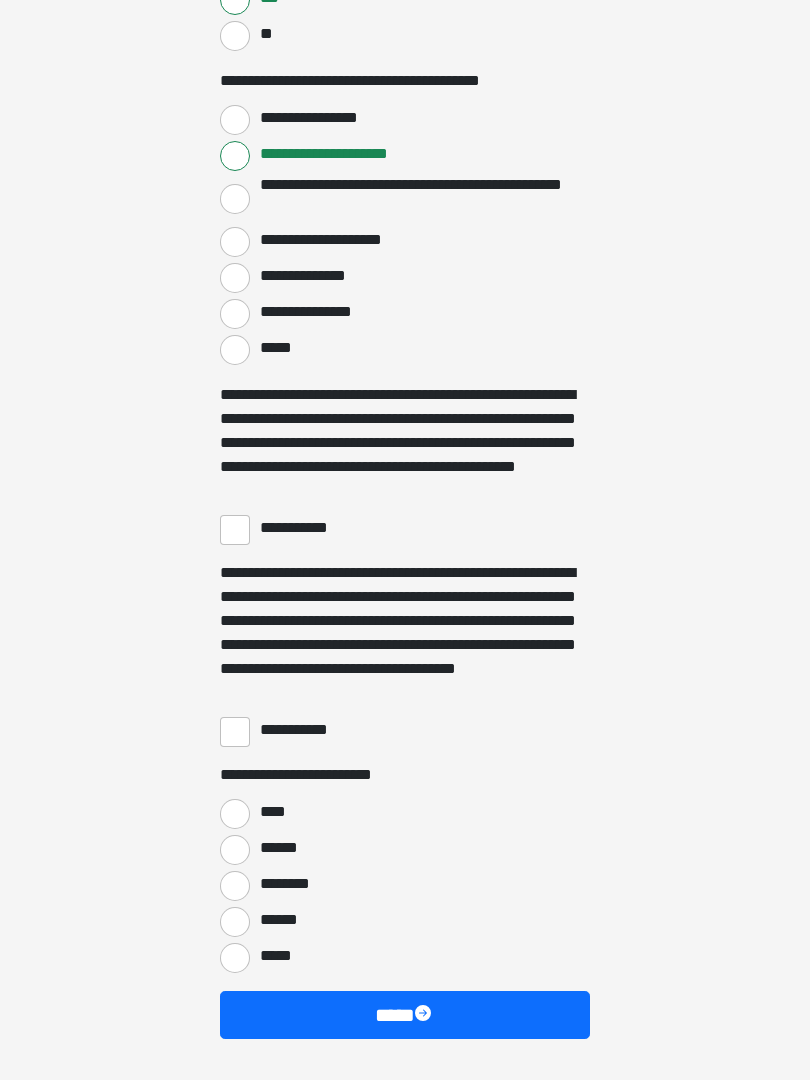 scroll, scrollTop: 3336, scrollLeft: 0, axis: vertical 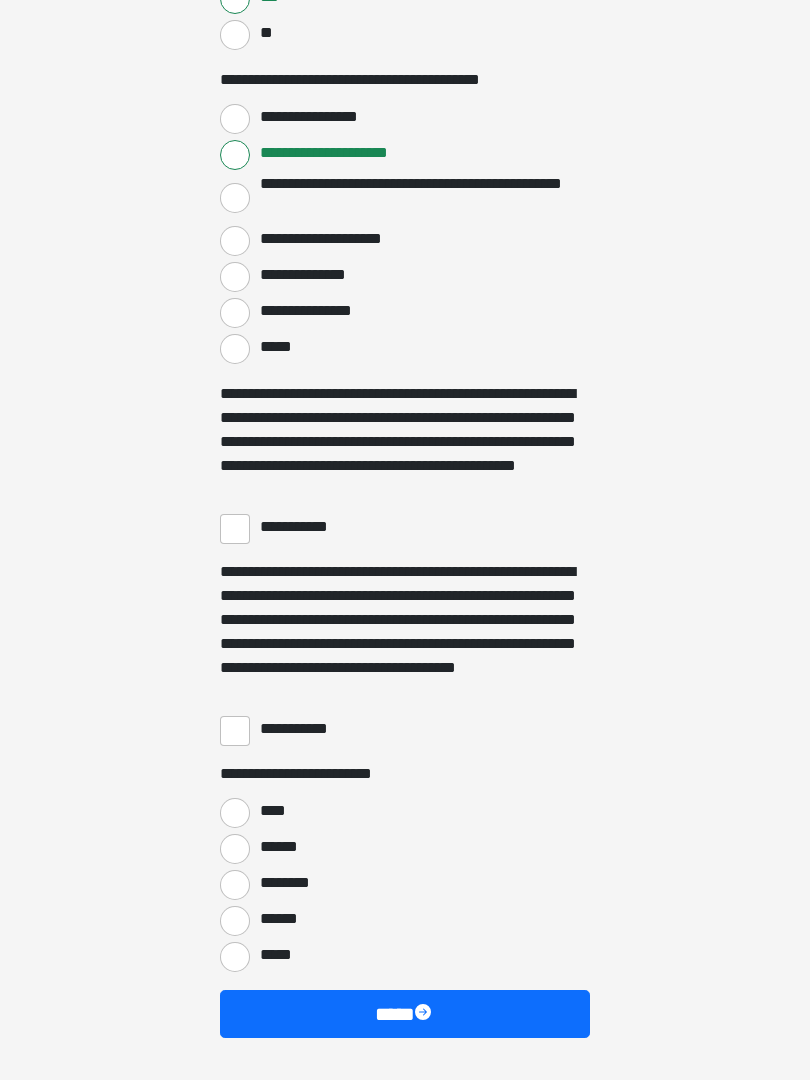 click on "**********" at bounding box center [235, 529] 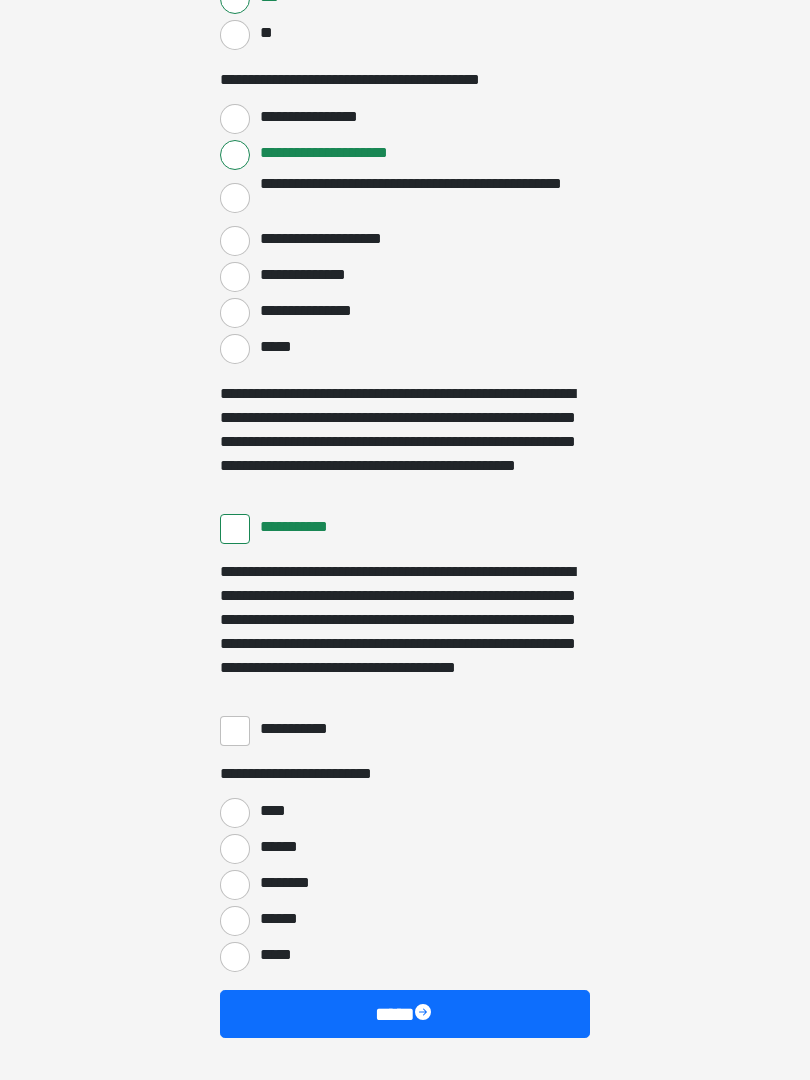 click on "**********" at bounding box center (235, 731) 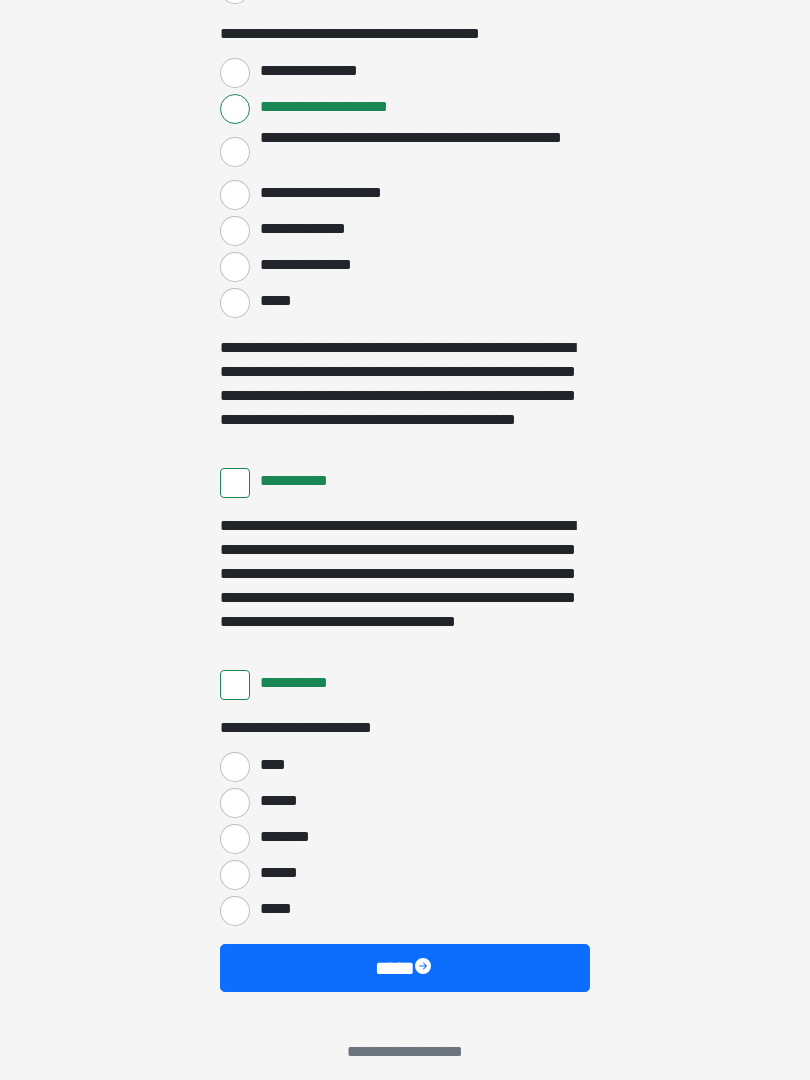 scroll, scrollTop: 3397, scrollLeft: 0, axis: vertical 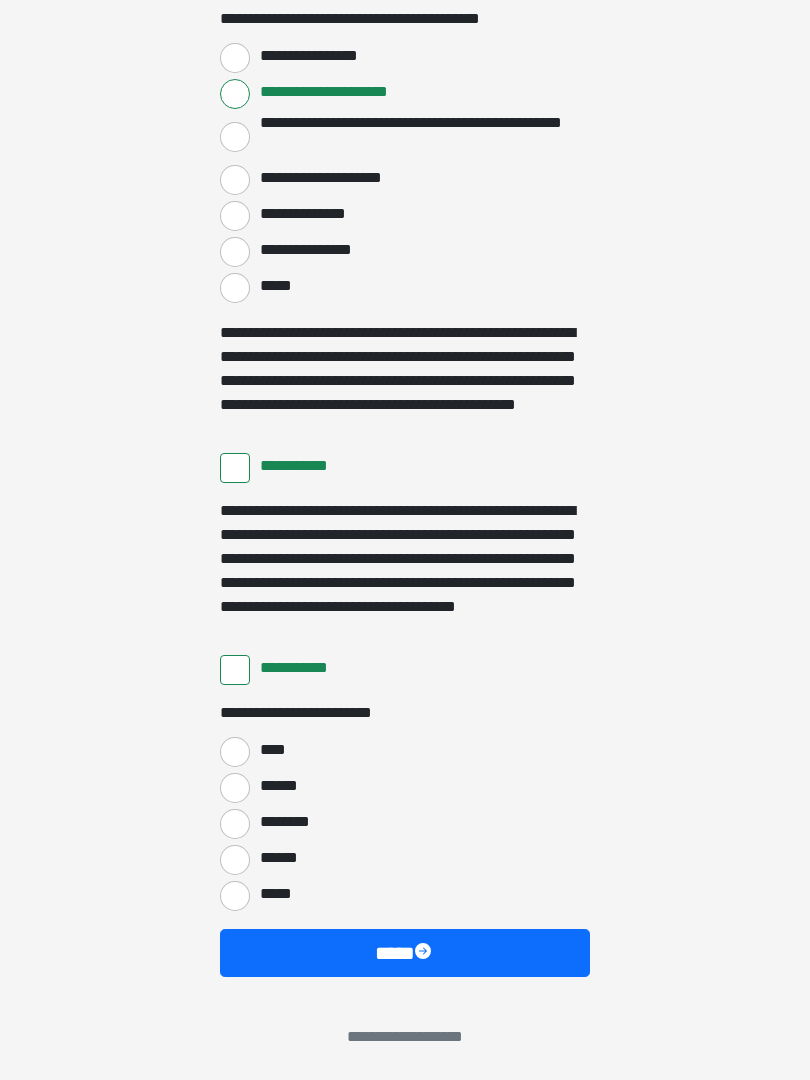 click on "******" at bounding box center (235, 860) 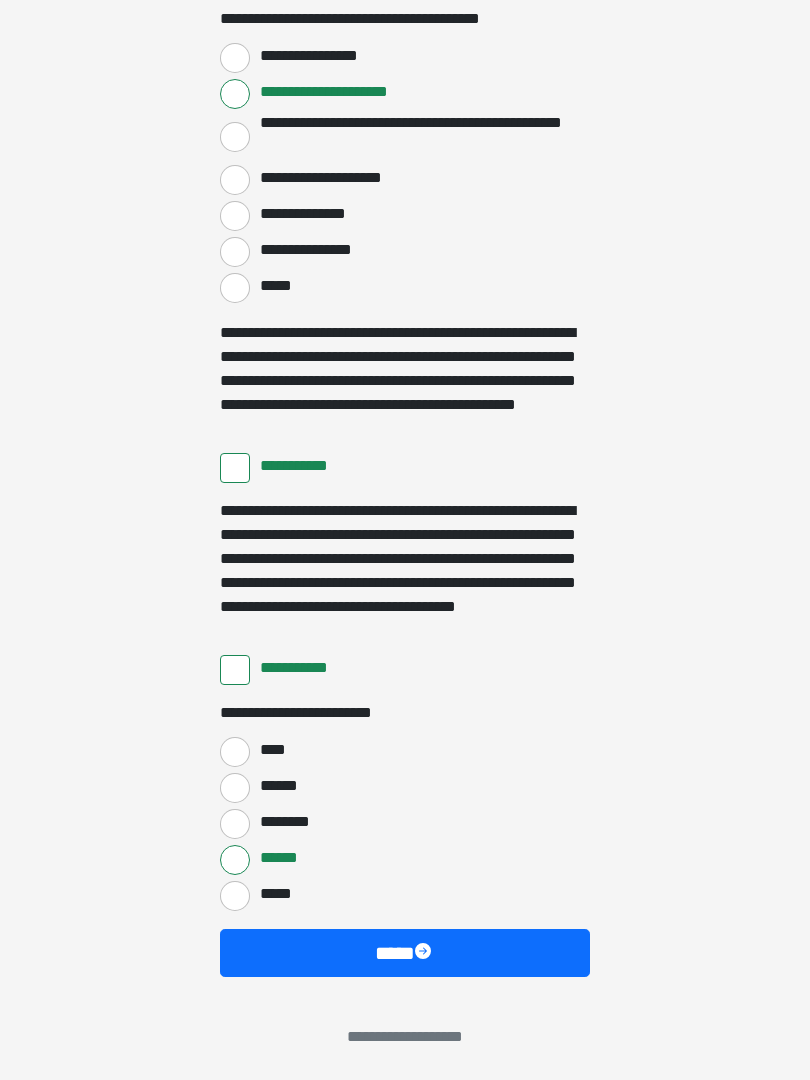 click on "****" at bounding box center (405, 750) 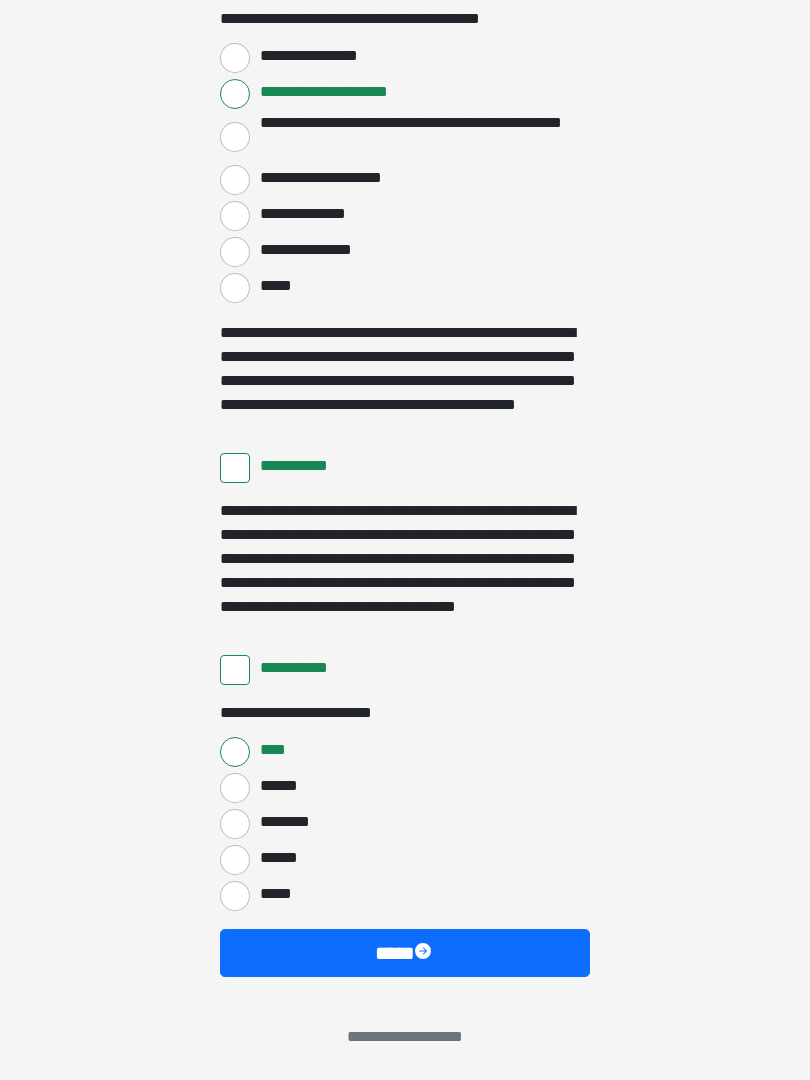 click on "****" at bounding box center (405, 953) 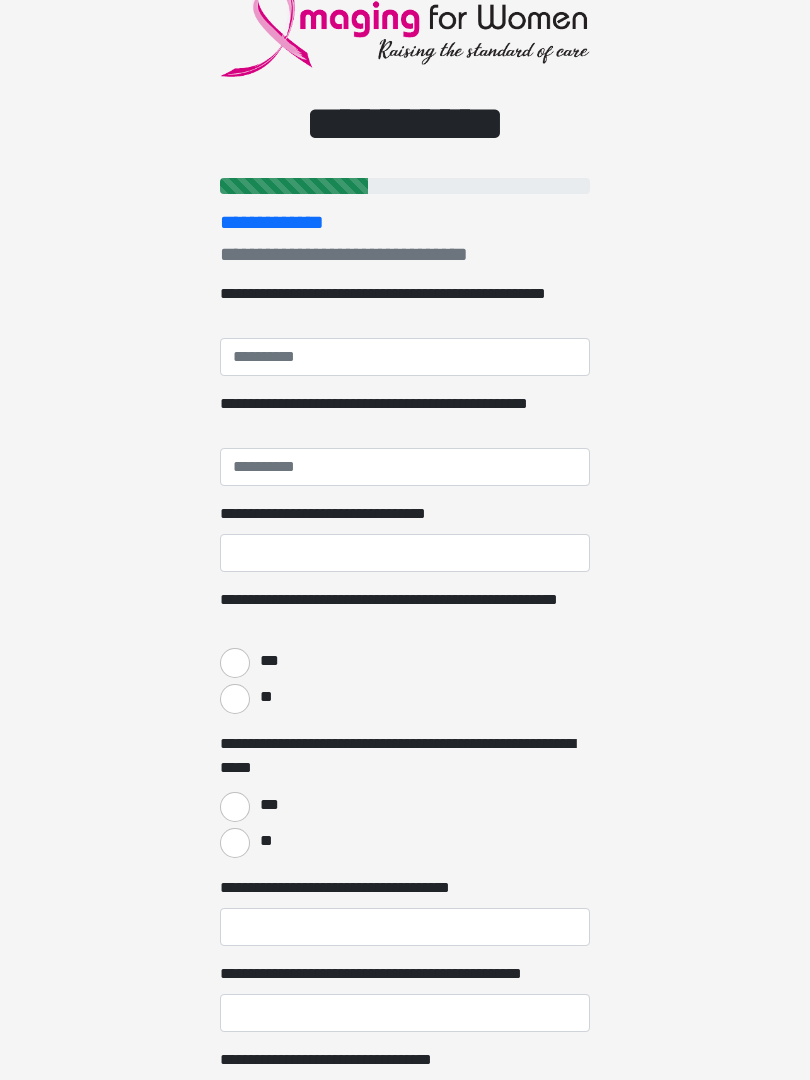 scroll, scrollTop: 70, scrollLeft: 0, axis: vertical 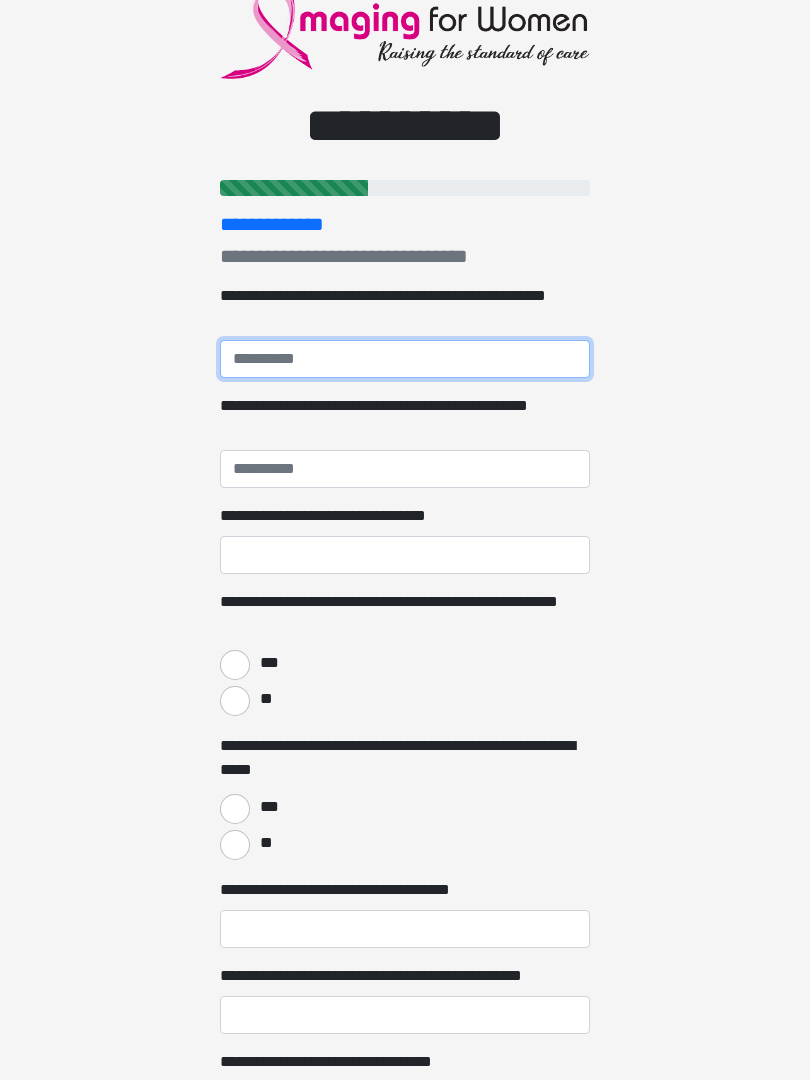 click on "**********" at bounding box center (405, 359) 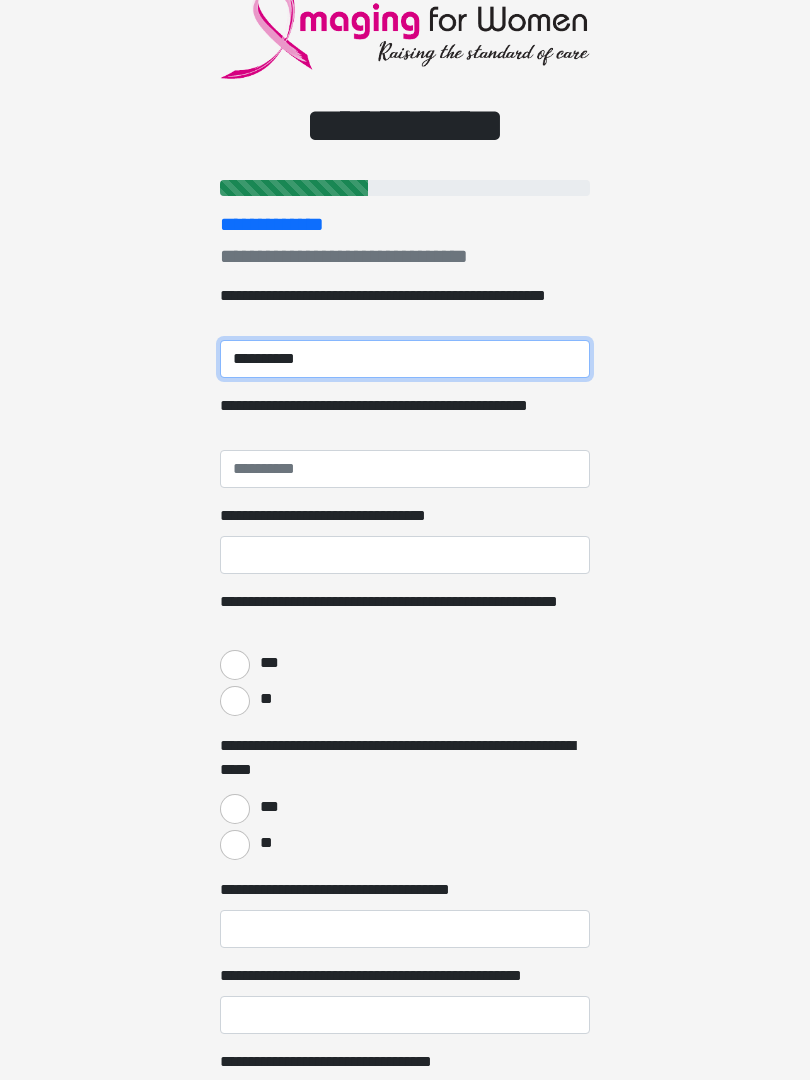 type on "**********" 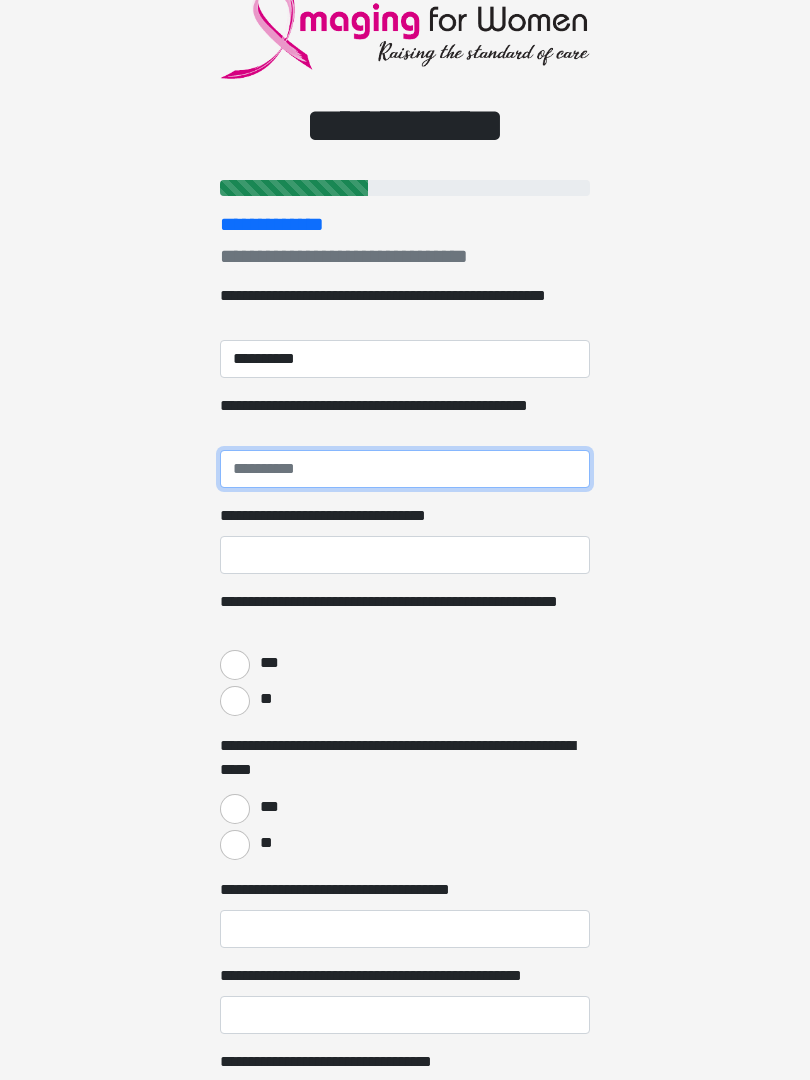 click on "**********" at bounding box center [405, 469] 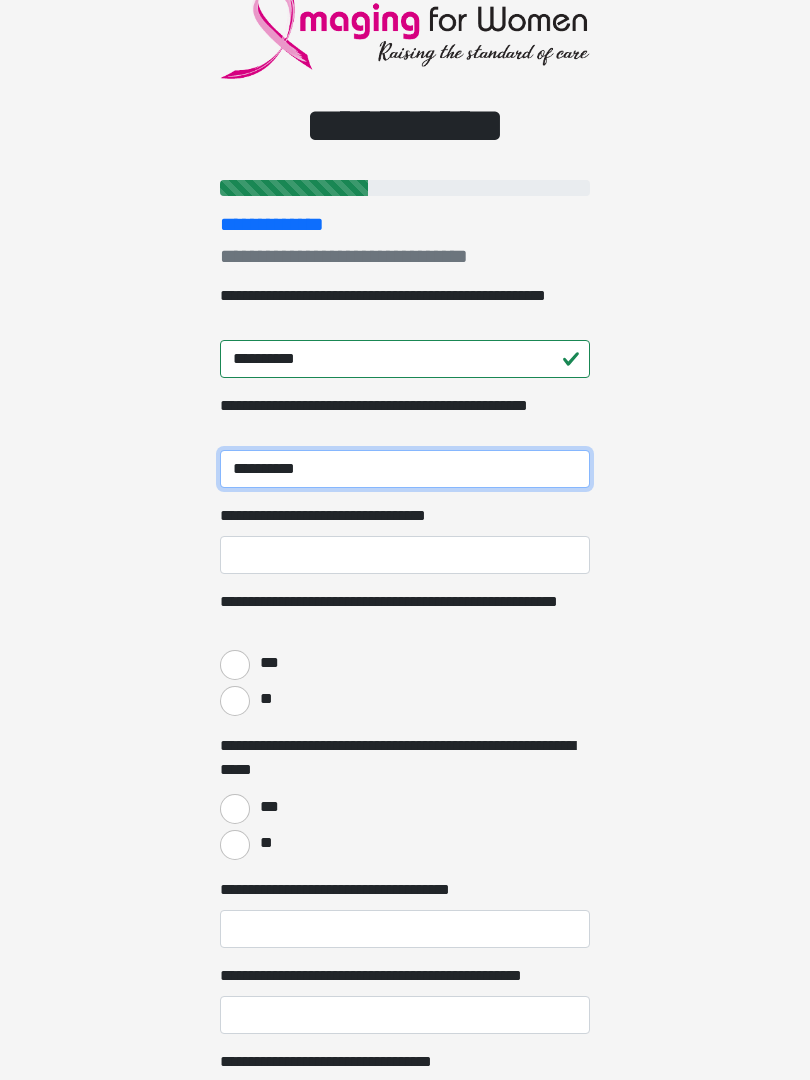 type on "**********" 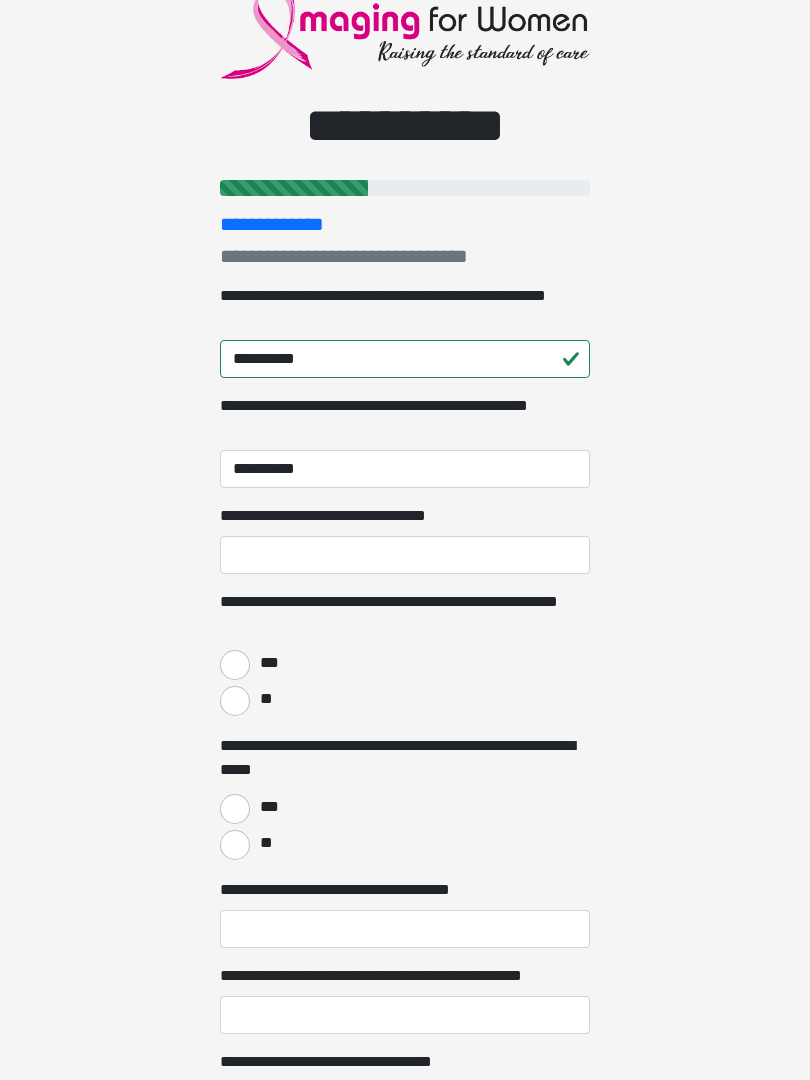 click on "**********" at bounding box center [405, 555] 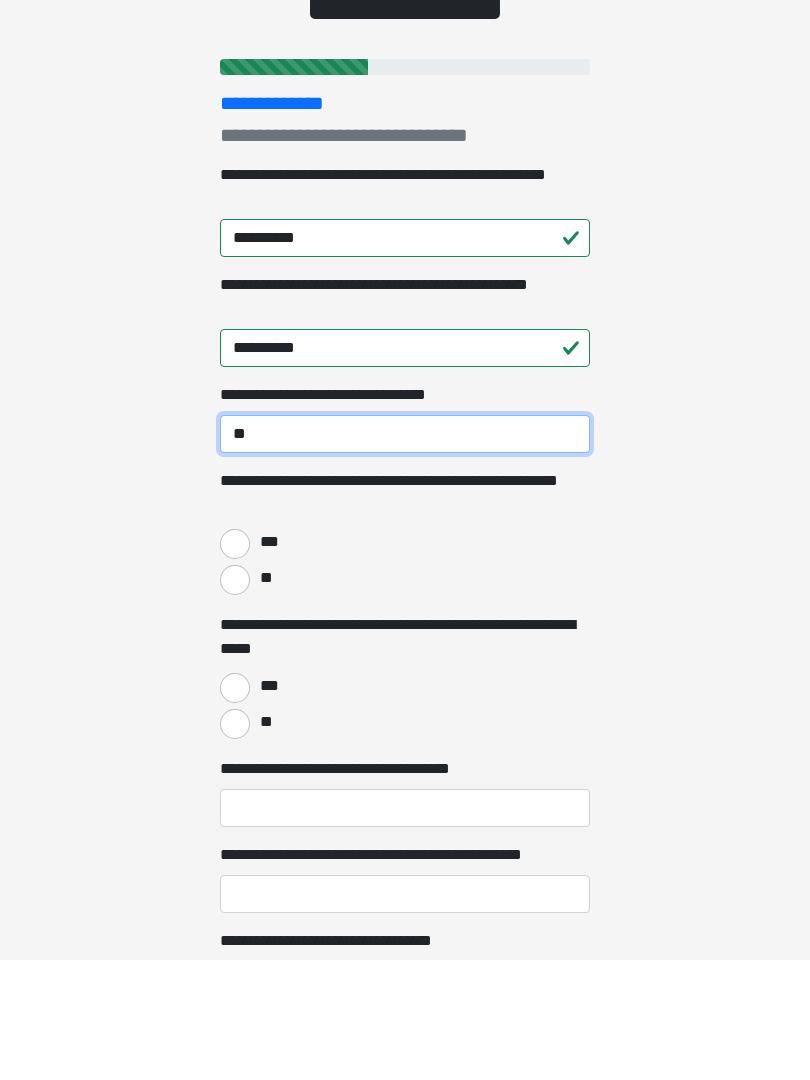 type on "**" 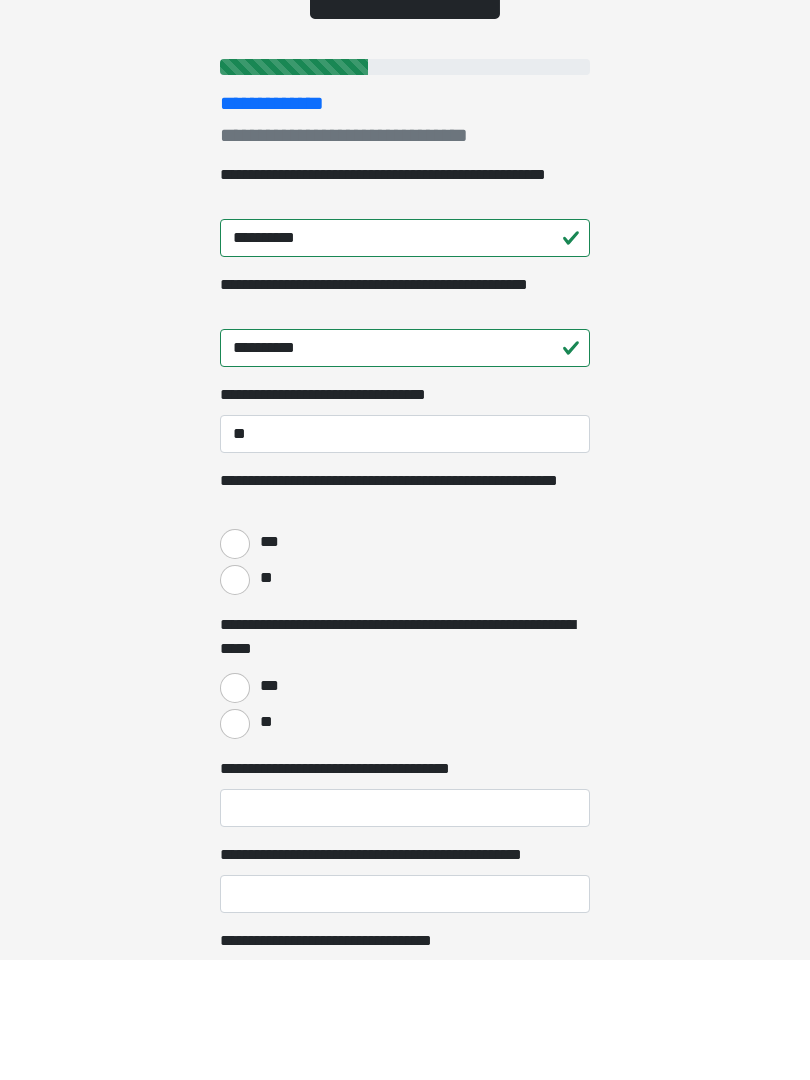 click on "**" at bounding box center [235, 701] 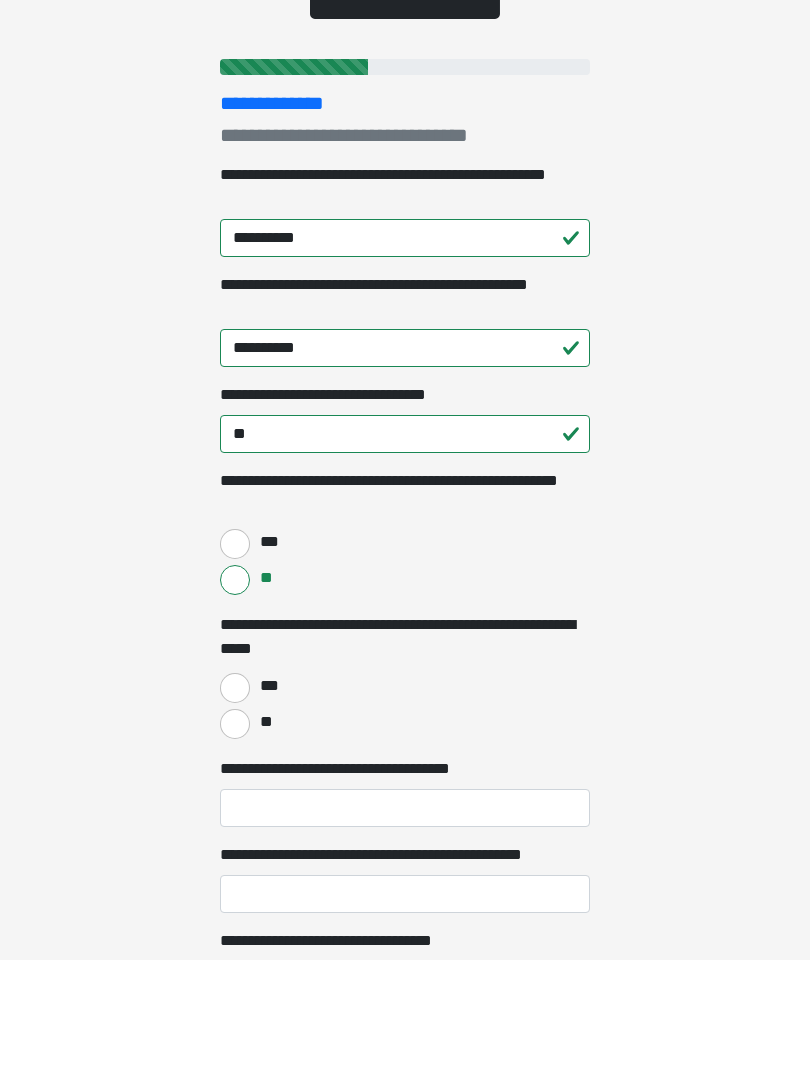 scroll, scrollTop: 191, scrollLeft: 0, axis: vertical 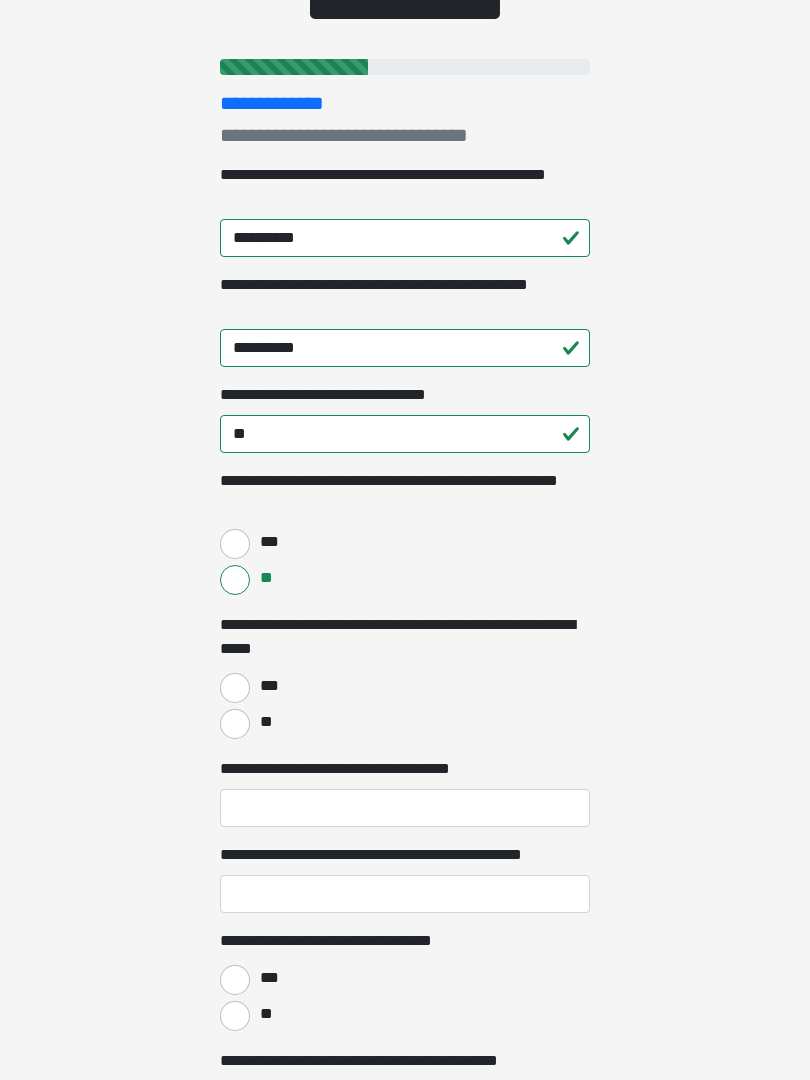 click on "***" at bounding box center (235, 544) 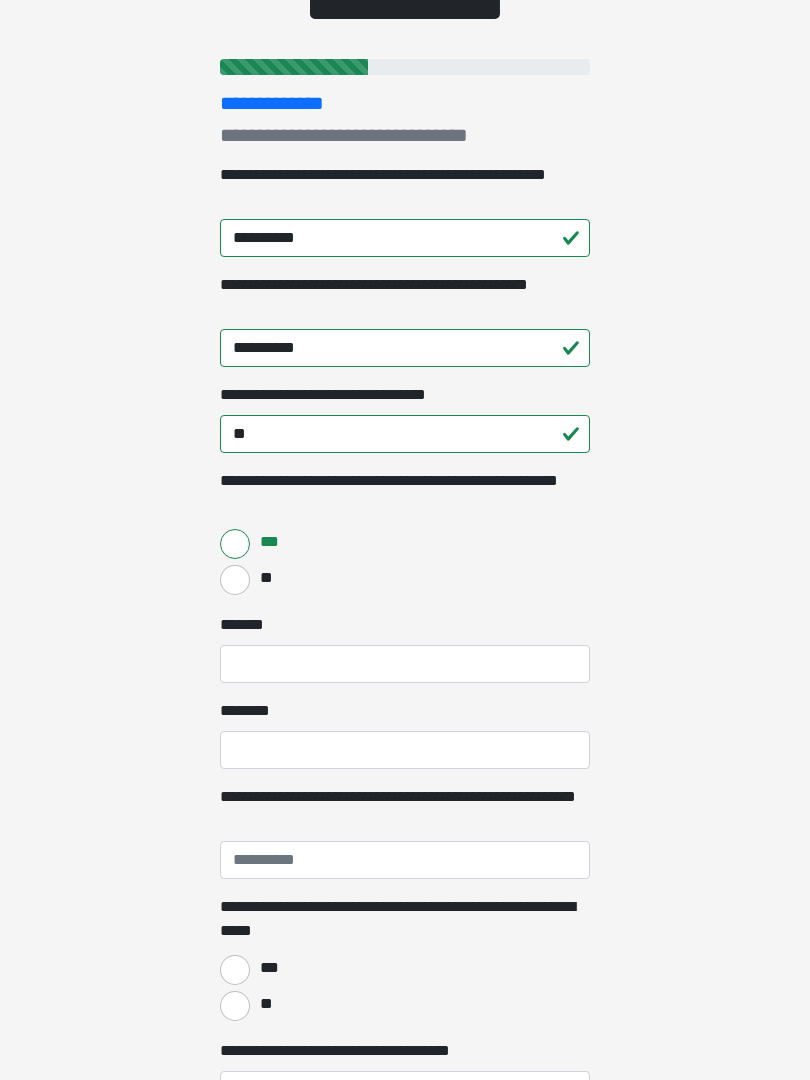 click on "**" at bounding box center (235, 580) 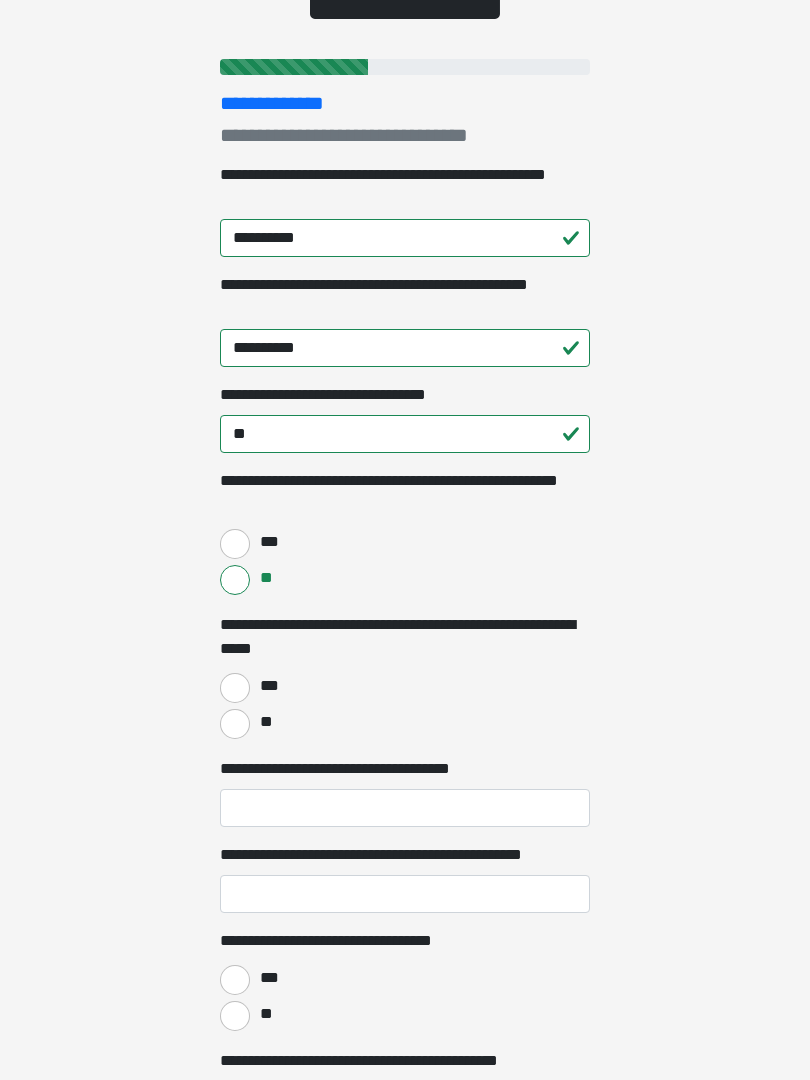 click on "**" at bounding box center (235, 724) 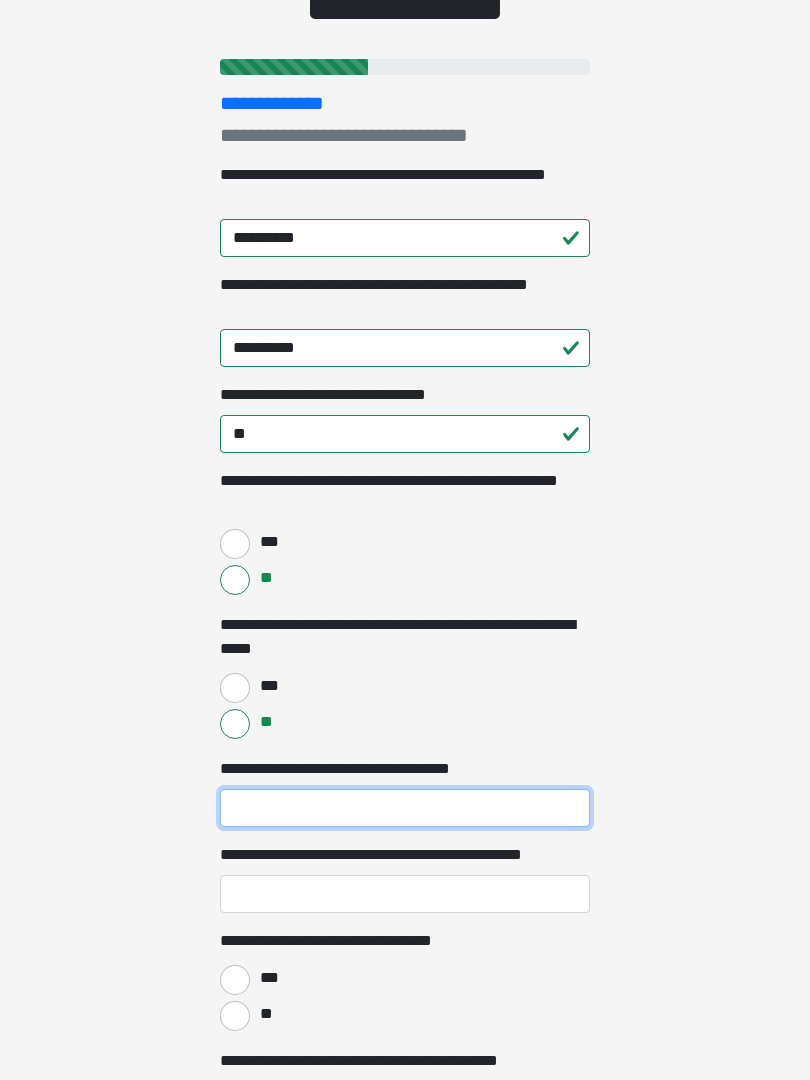 click on "**********" at bounding box center [405, 808] 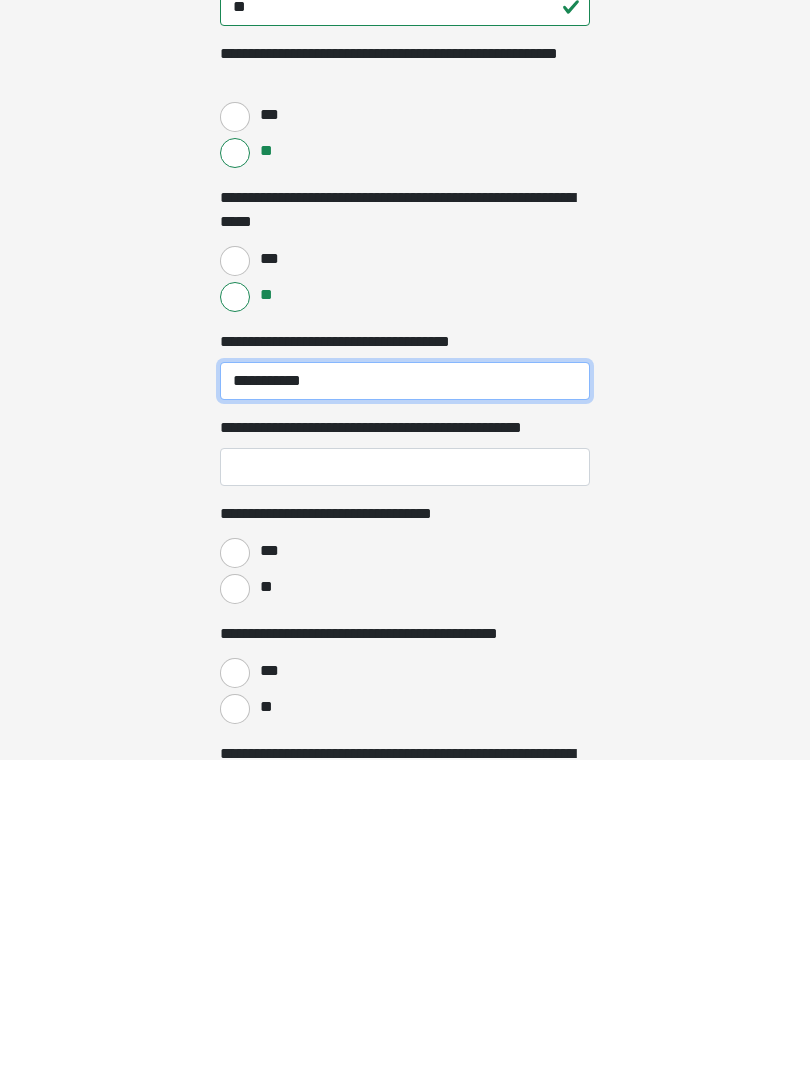type on "**********" 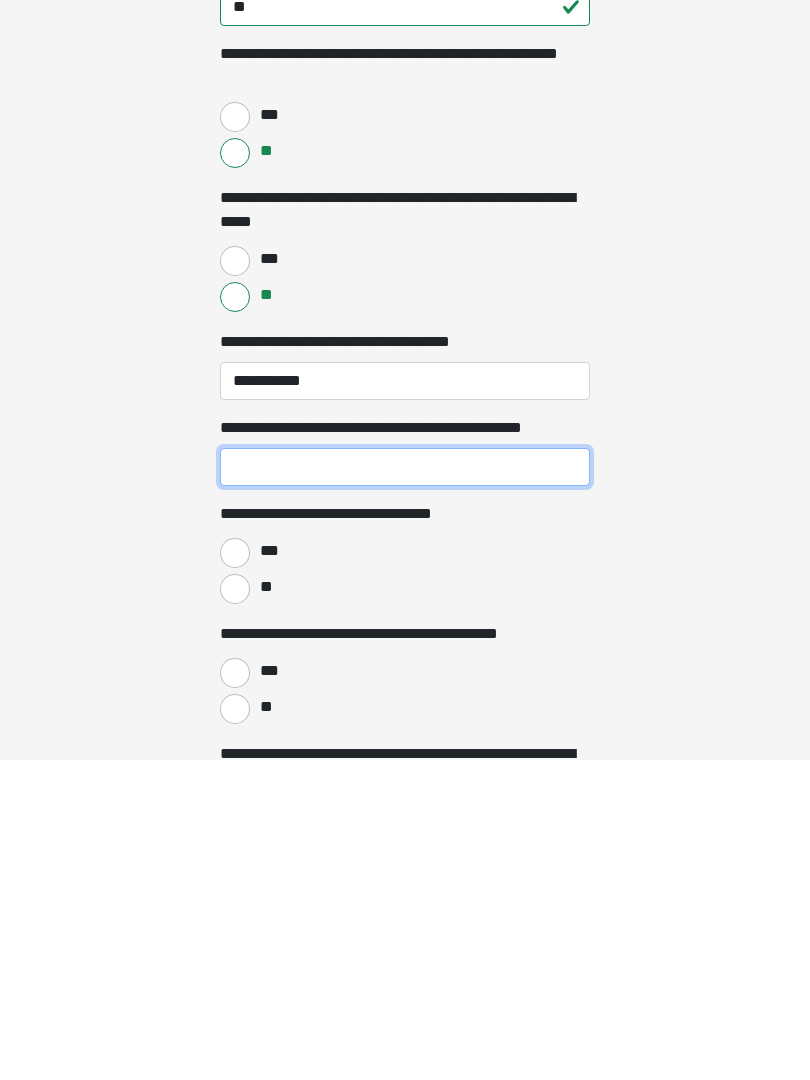 click on "**********" at bounding box center [405, 787] 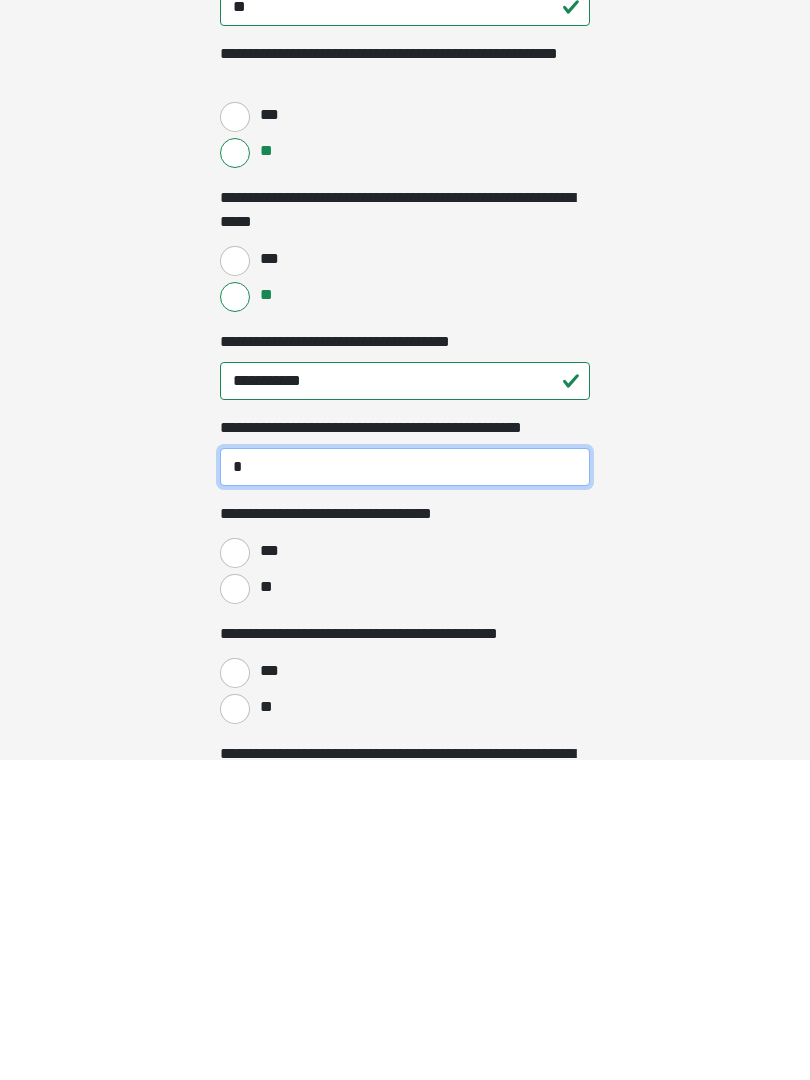 type on "*" 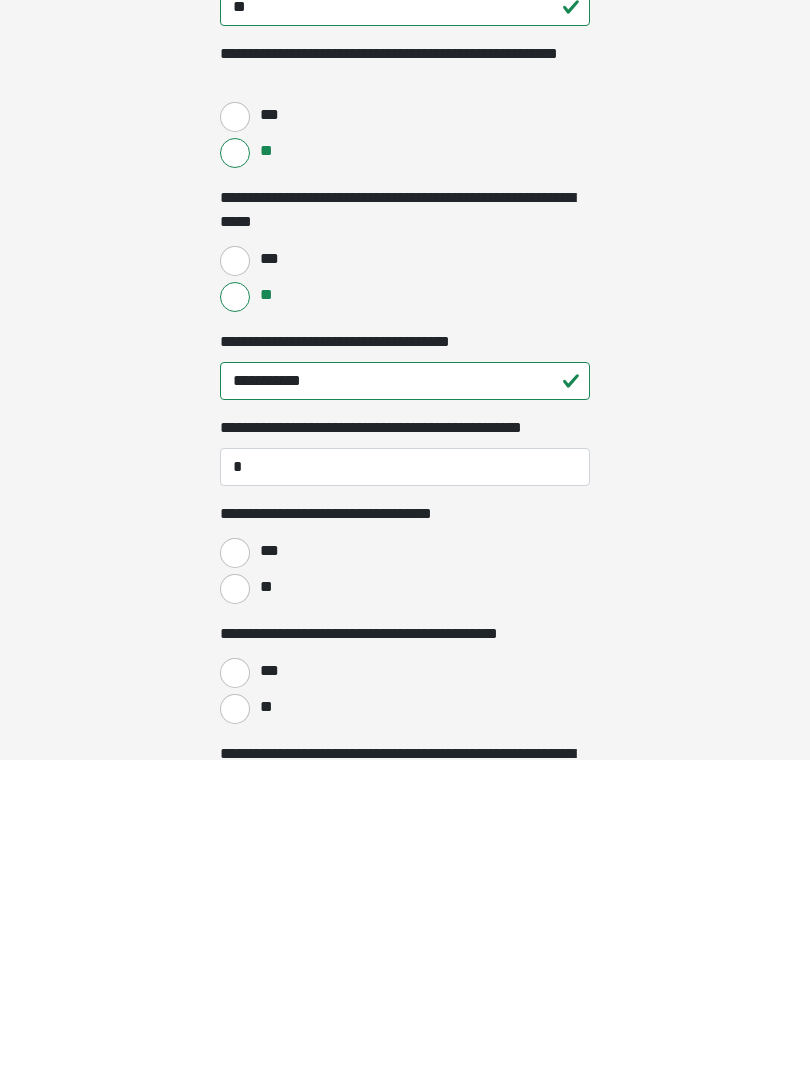 click on "**" at bounding box center [235, 909] 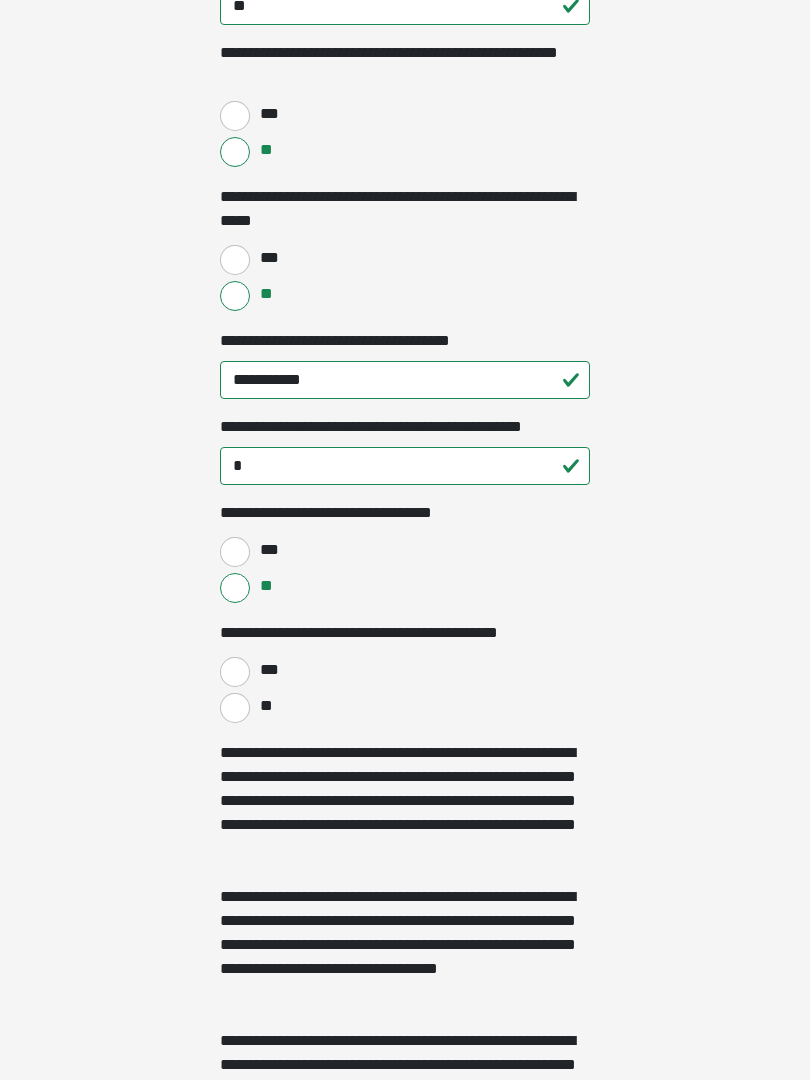 click on "**" at bounding box center [235, 708] 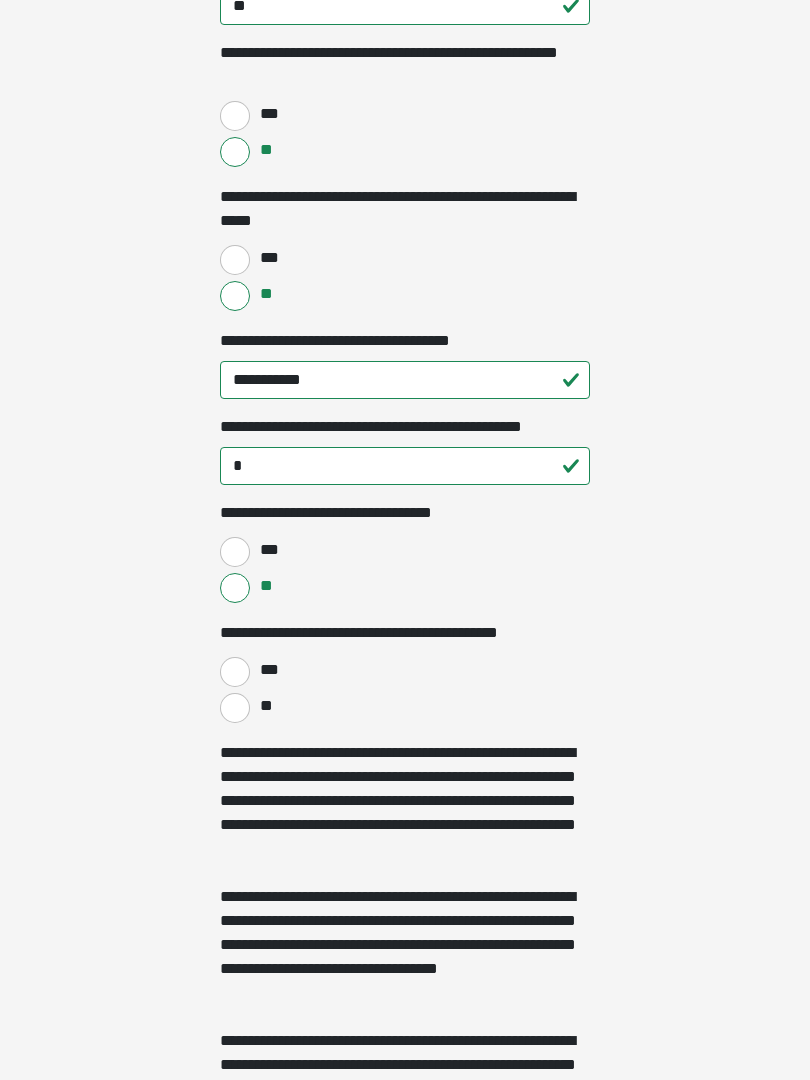 radio on "****" 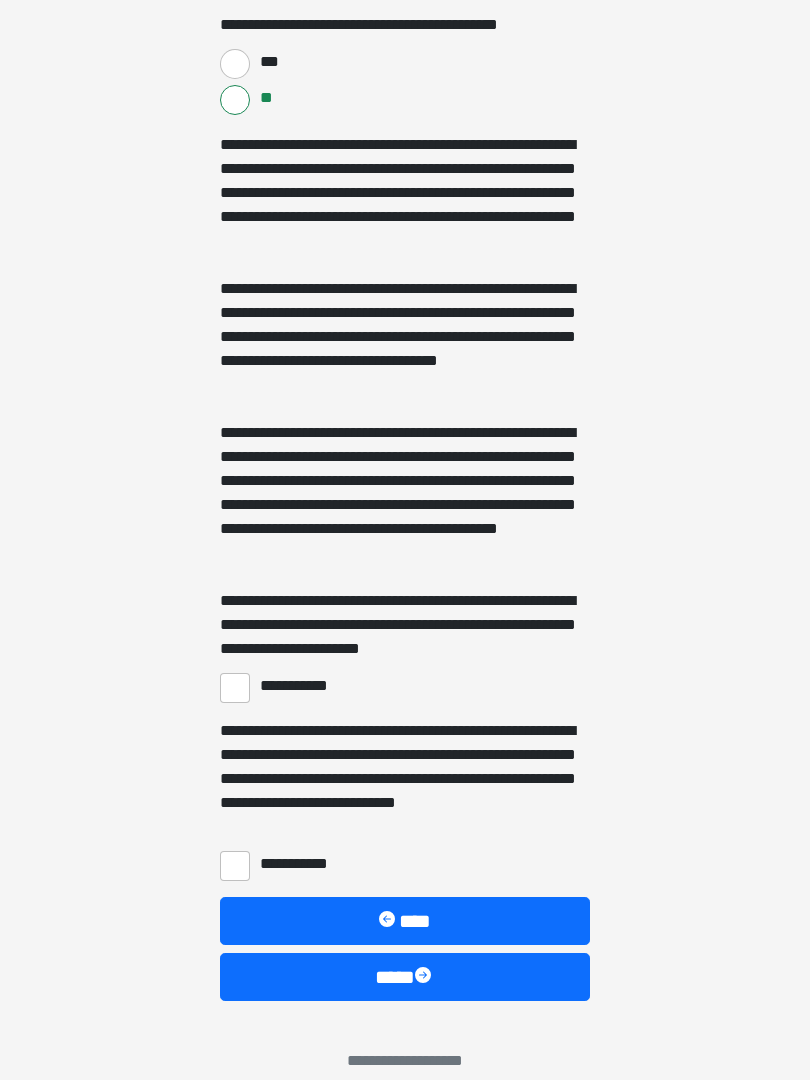 scroll, scrollTop: 1229, scrollLeft: 0, axis: vertical 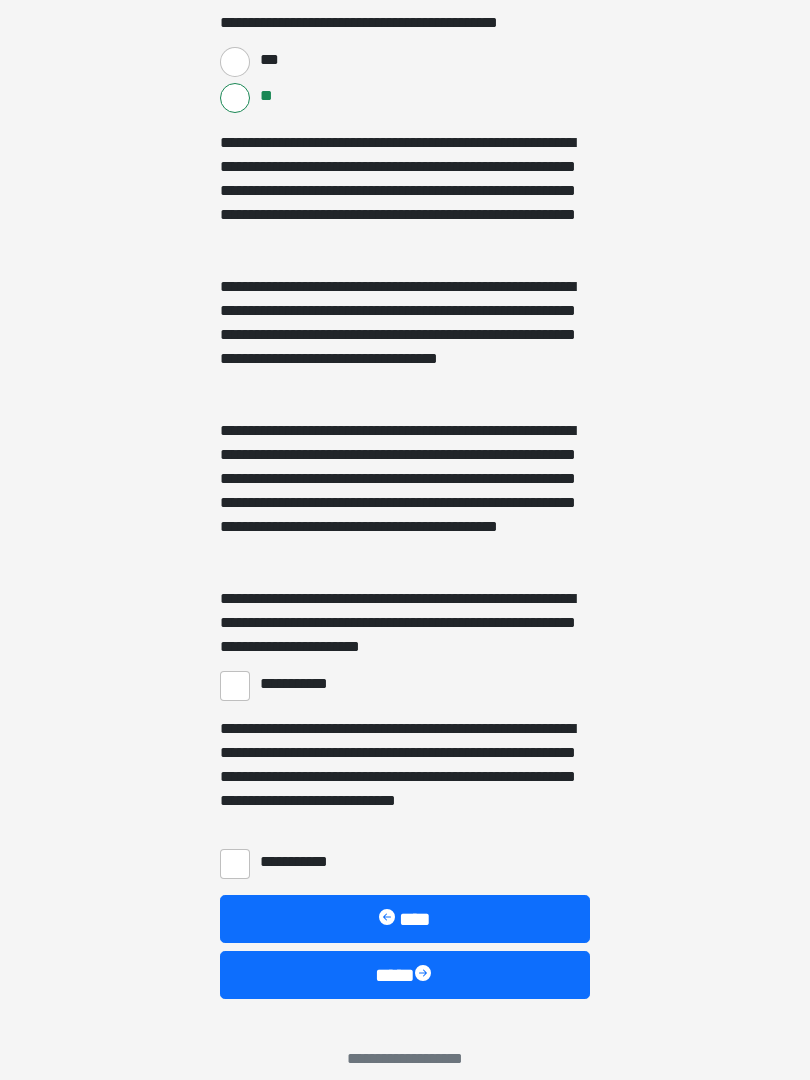 click on "**********" at bounding box center [235, 686] 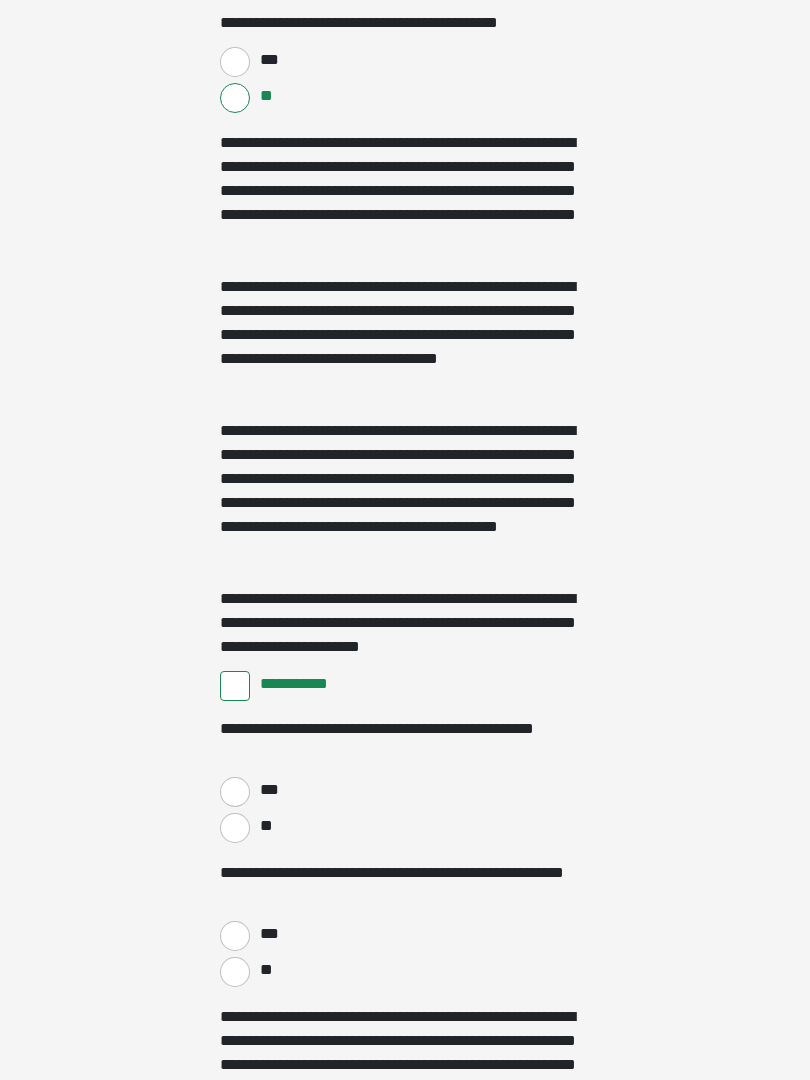 click on "**********" at bounding box center [235, 686] 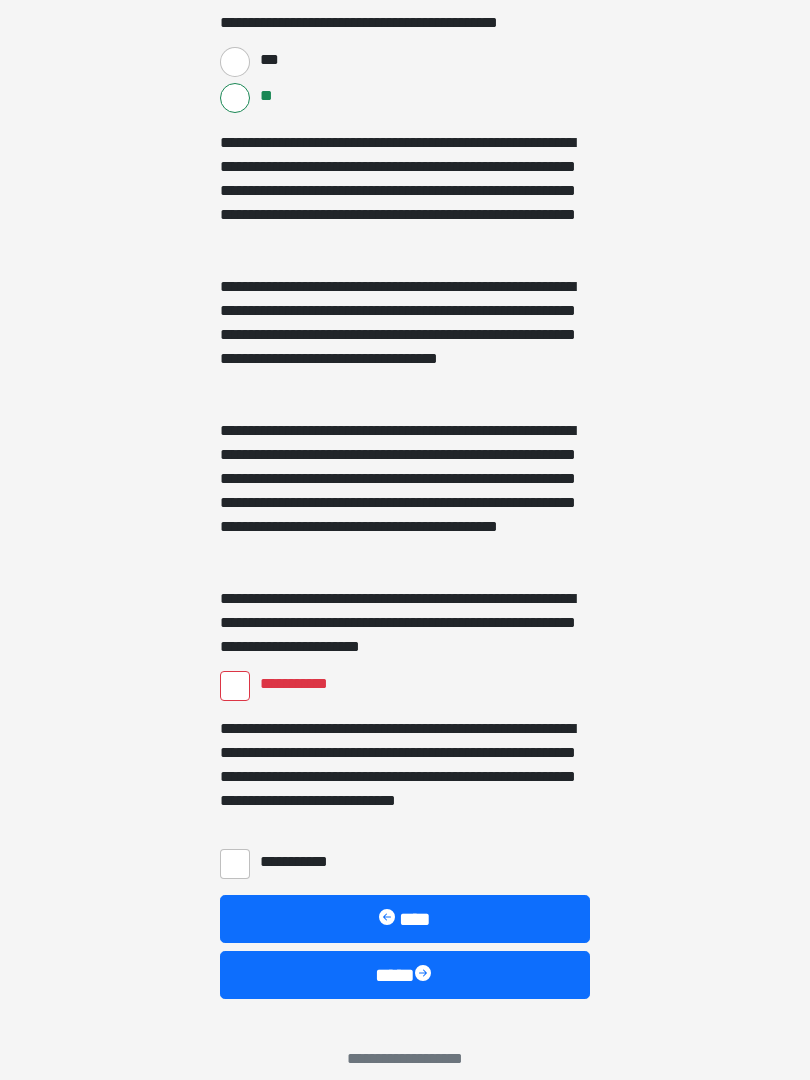 click on "**********" at bounding box center [235, 686] 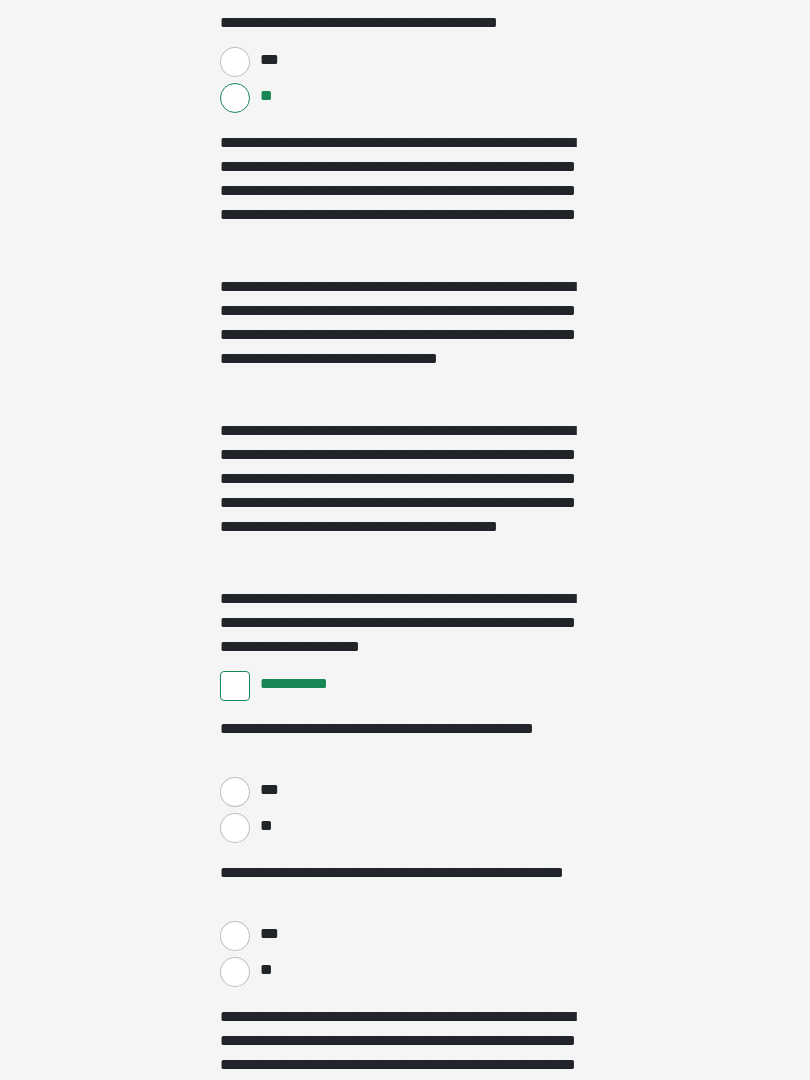 click on "***" at bounding box center (235, 792) 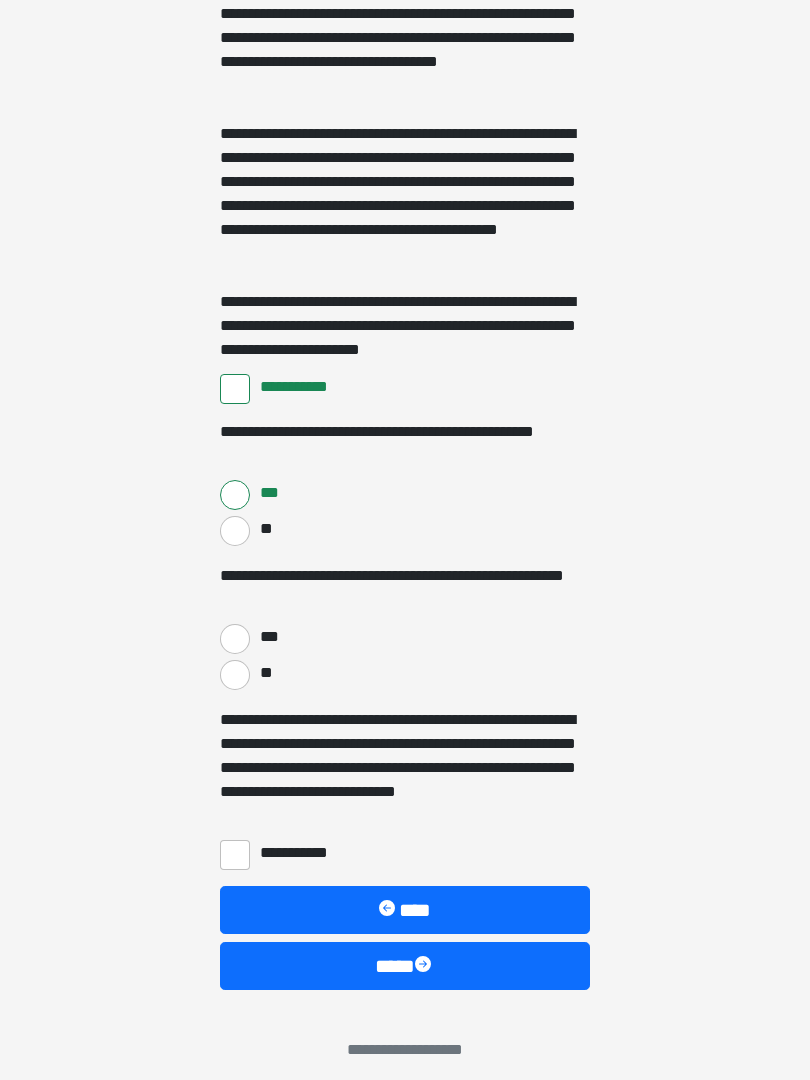 scroll, scrollTop: 1539, scrollLeft: 0, axis: vertical 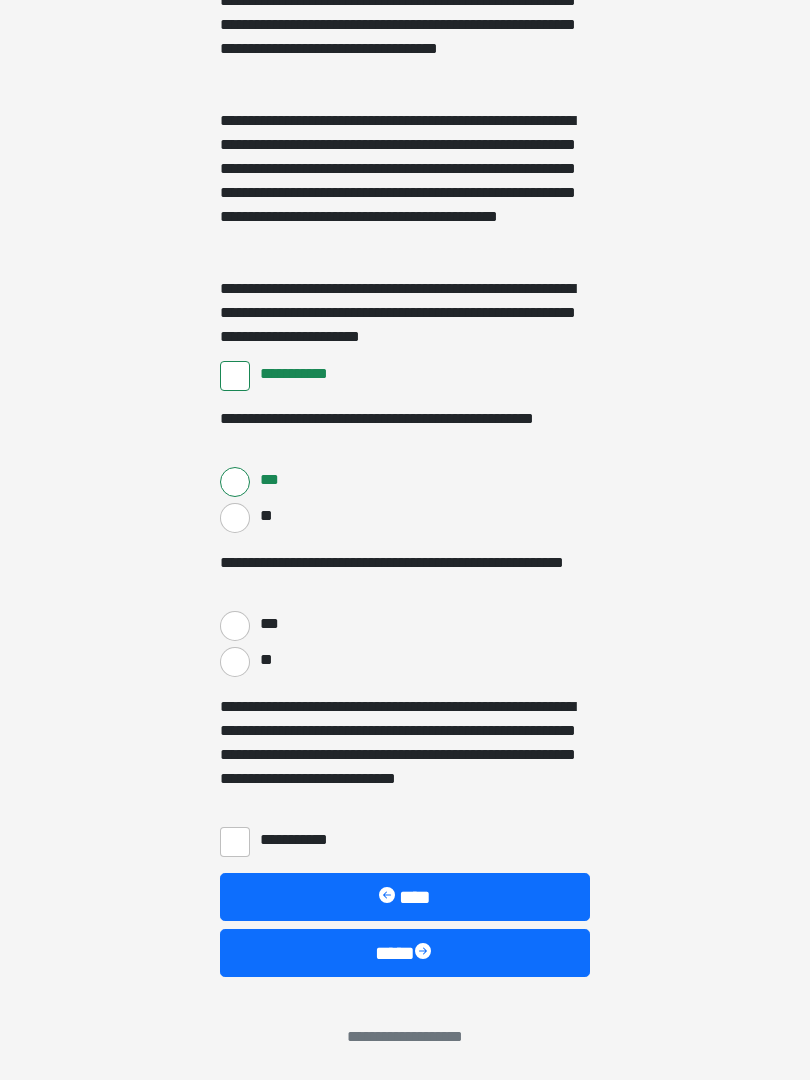 click on "***" at bounding box center (235, 626) 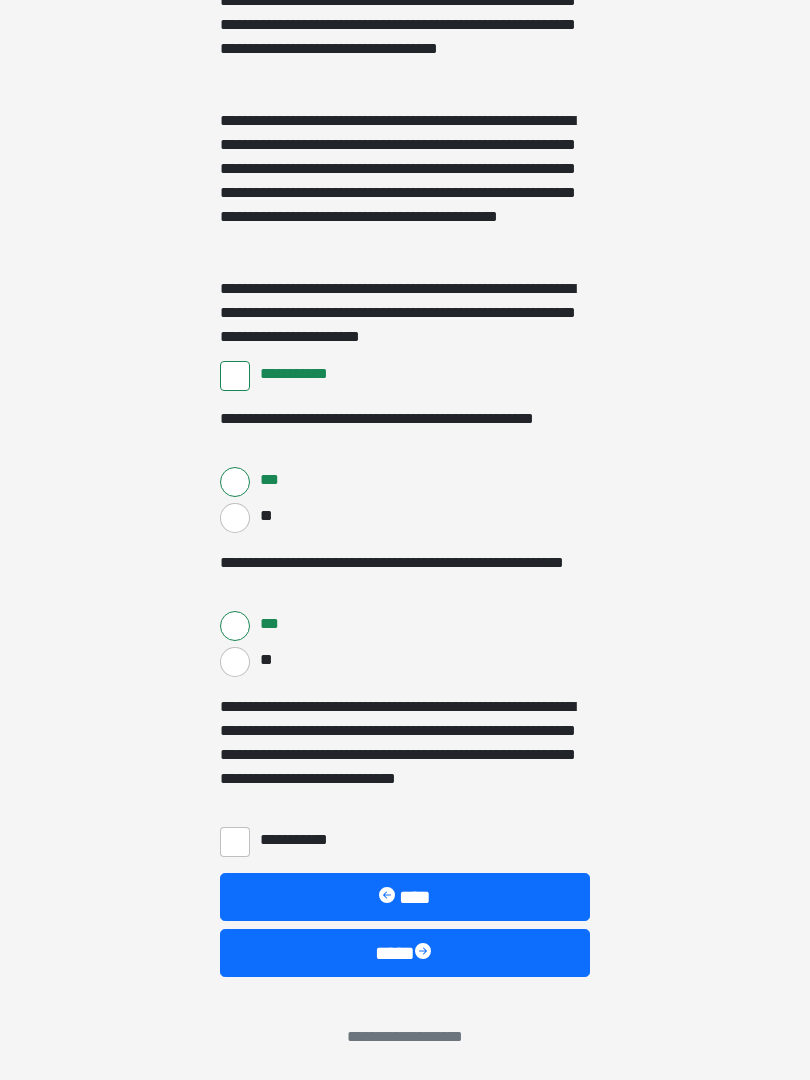 click on "**********" at bounding box center [235, 842] 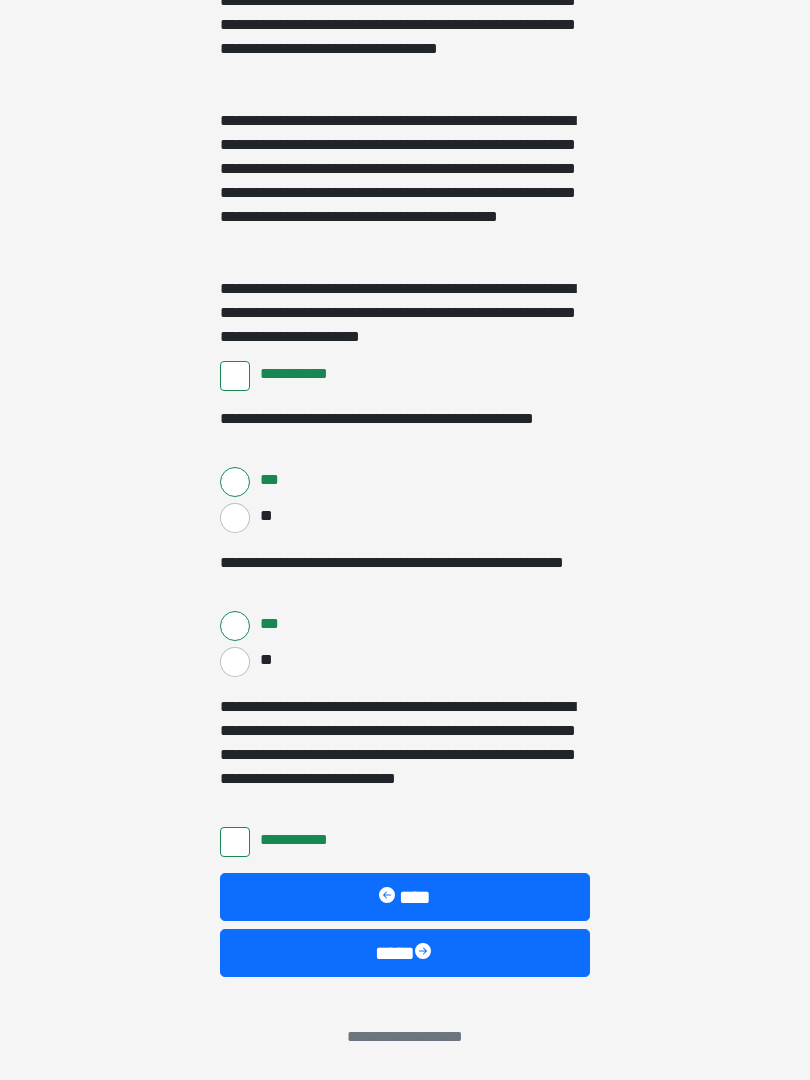 click on "****" at bounding box center [405, 953] 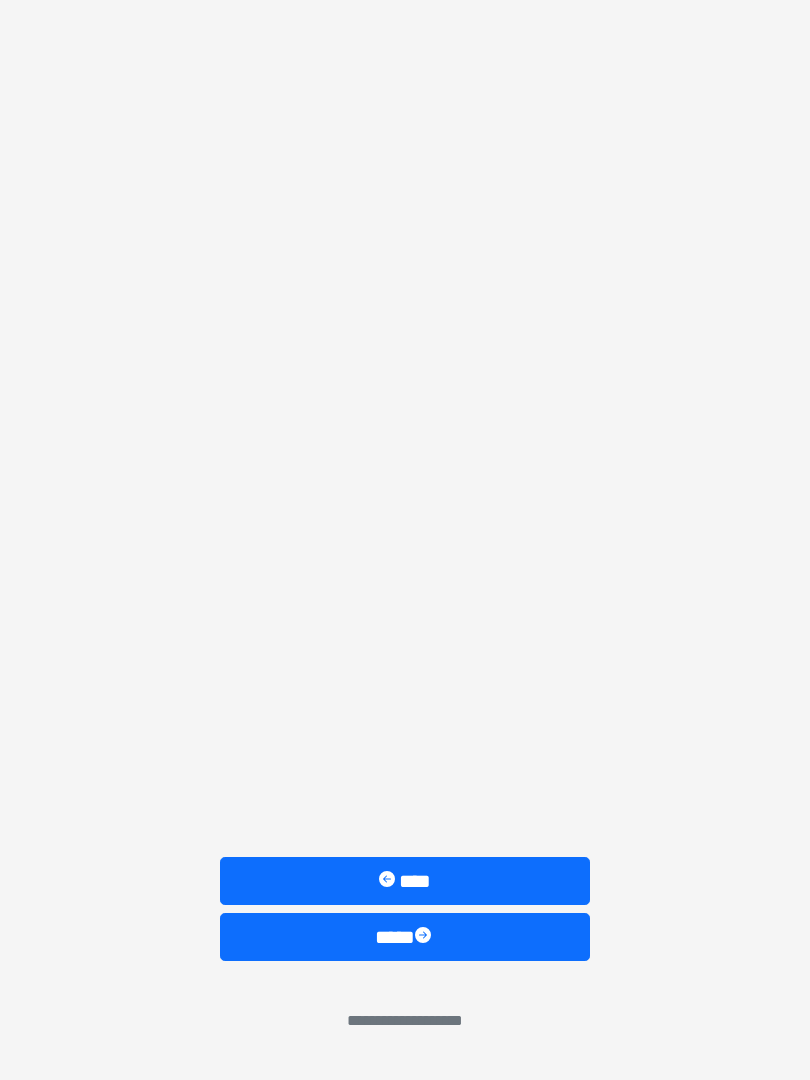 scroll, scrollTop: 0, scrollLeft: 0, axis: both 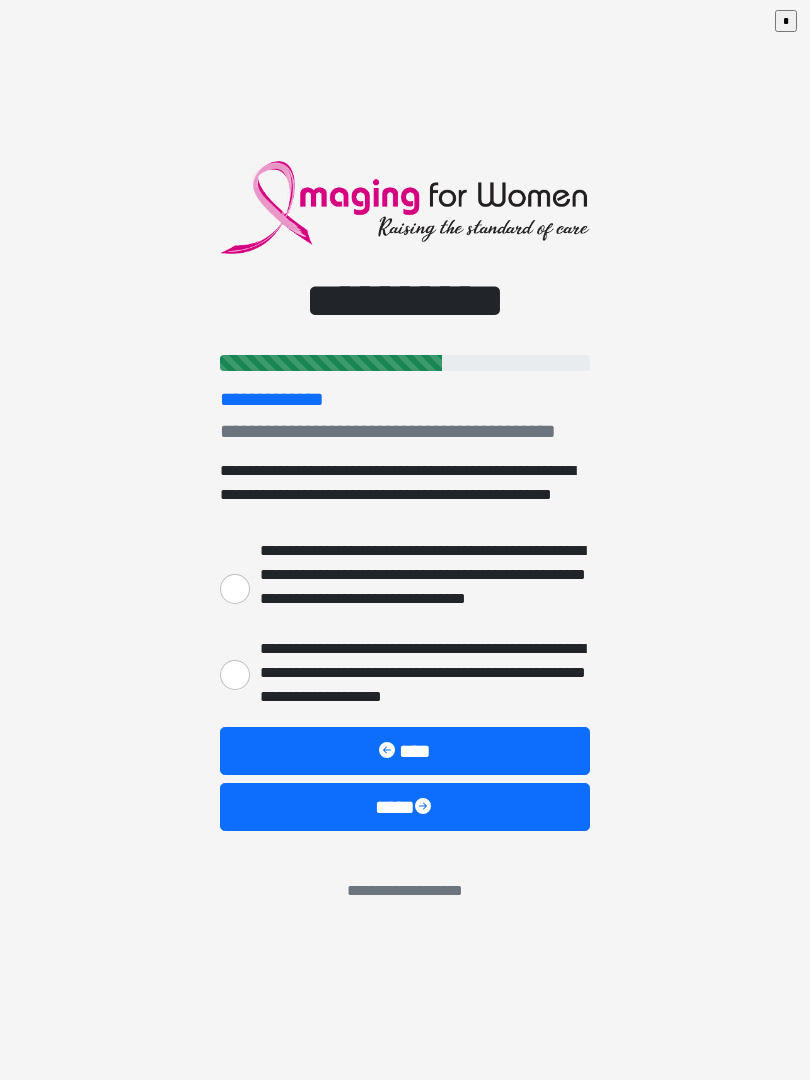 click on "**********" at bounding box center [235, 675] 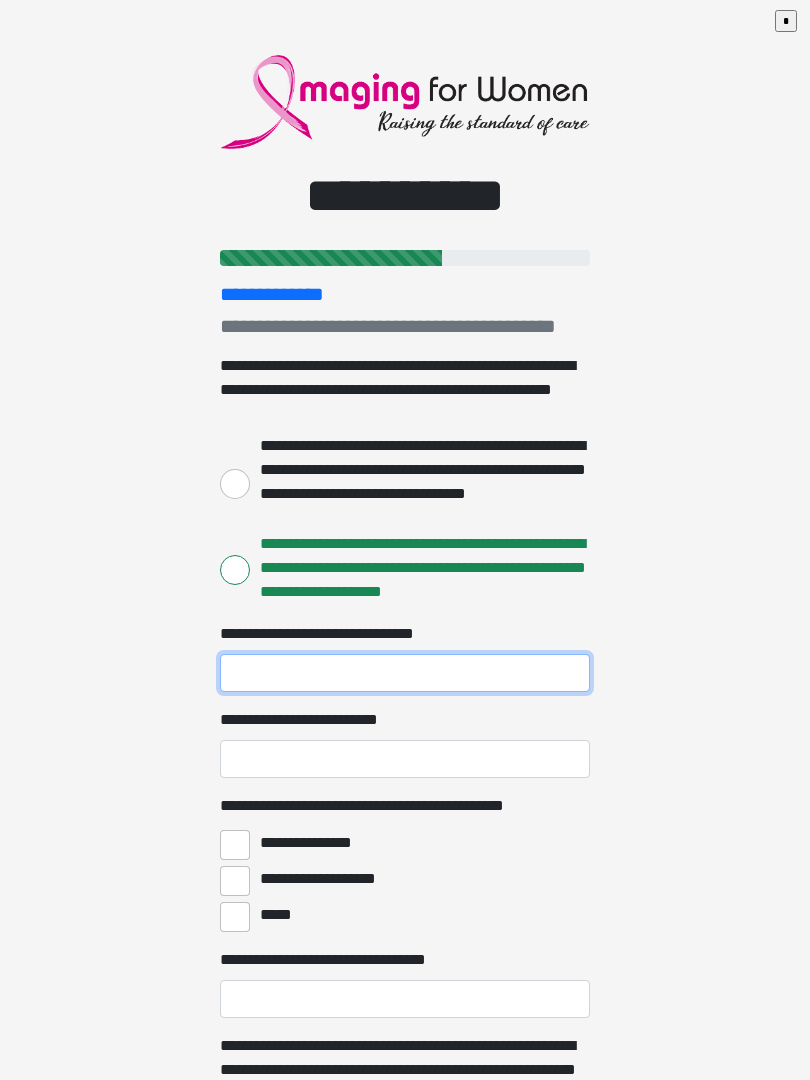 click on "**********" at bounding box center (405, 673) 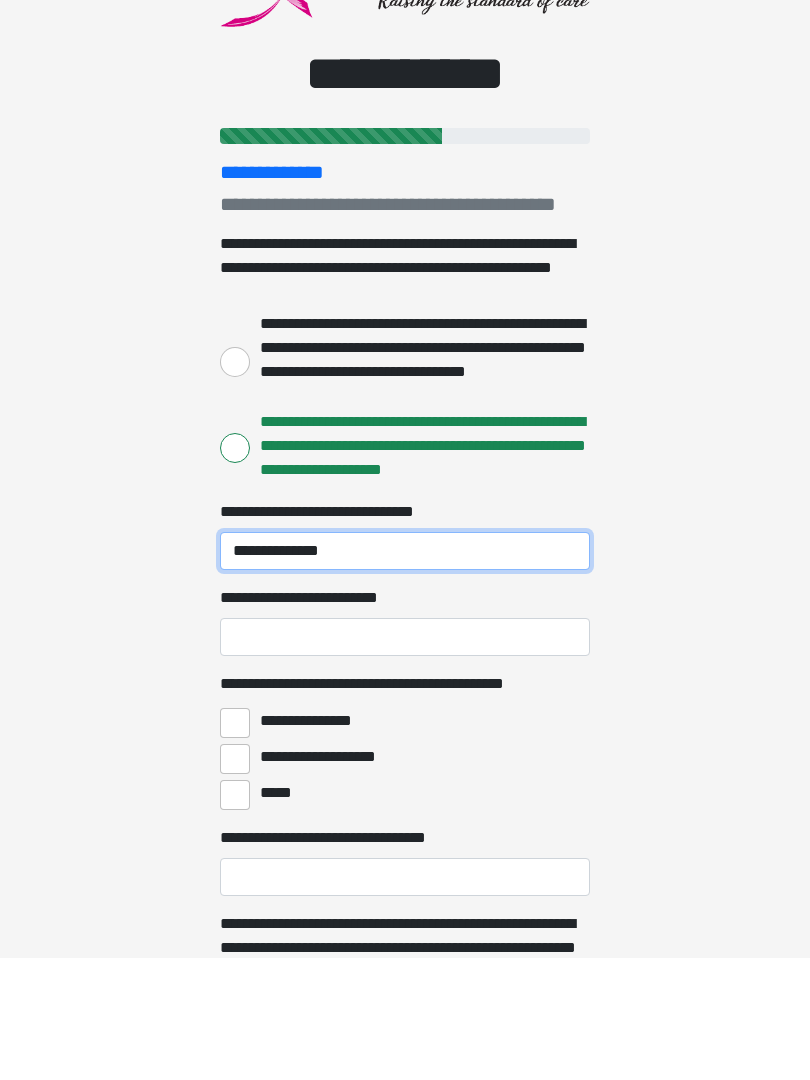 type on "**********" 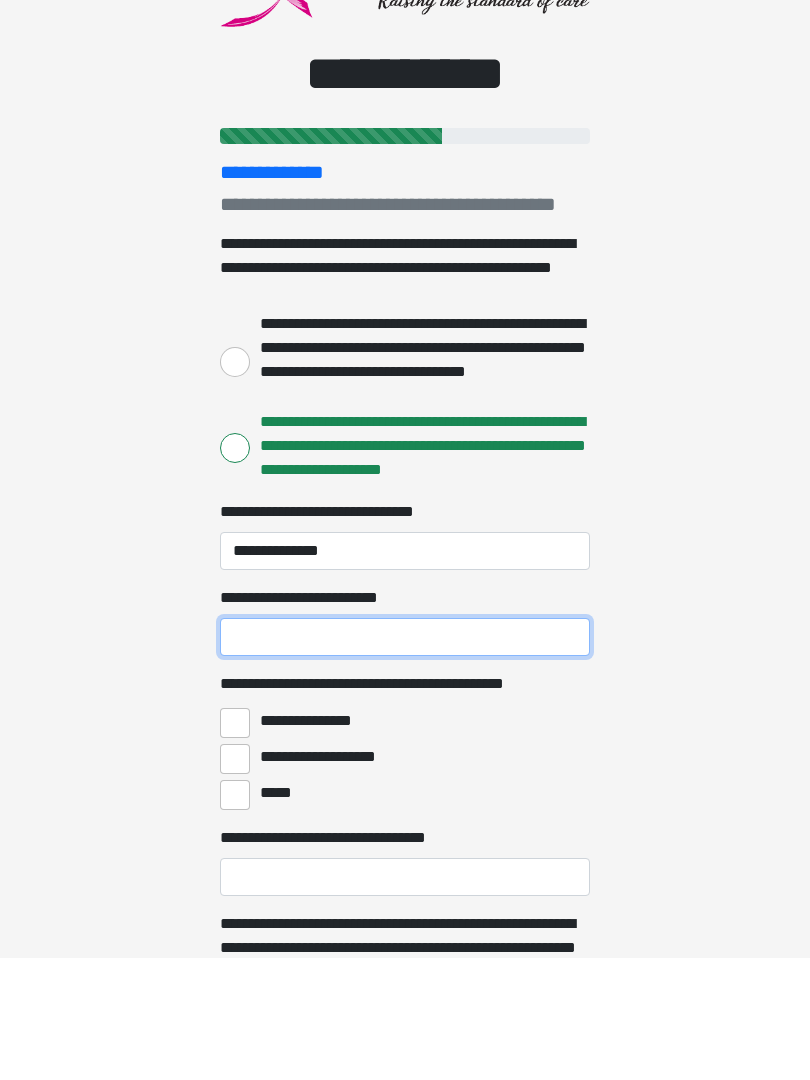 click on "**********" at bounding box center (405, 759) 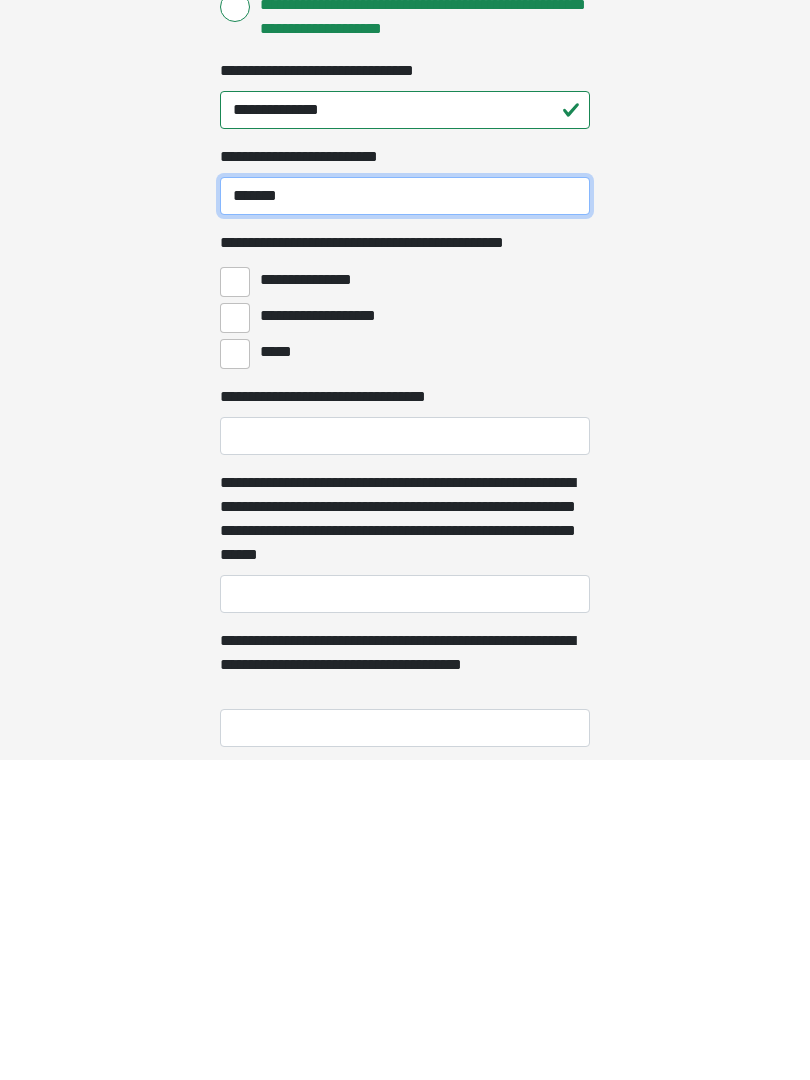 scroll, scrollTop: 243, scrollLeft: 0, axis: vertical 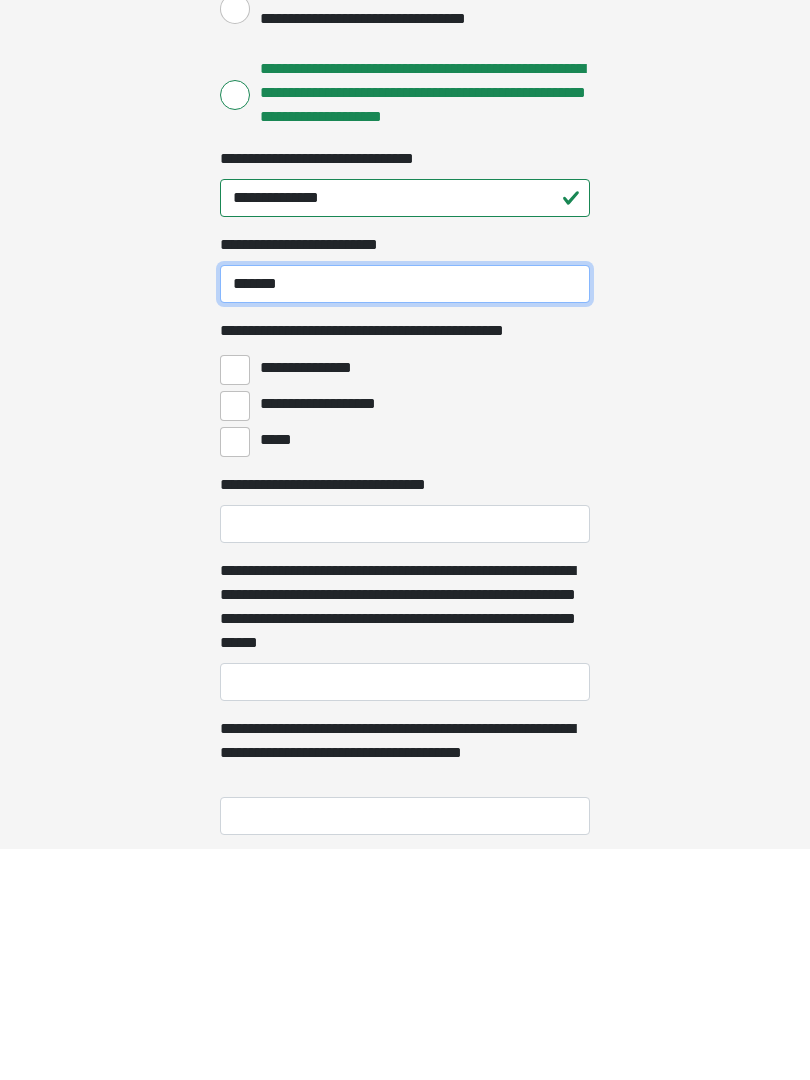 type on "******" 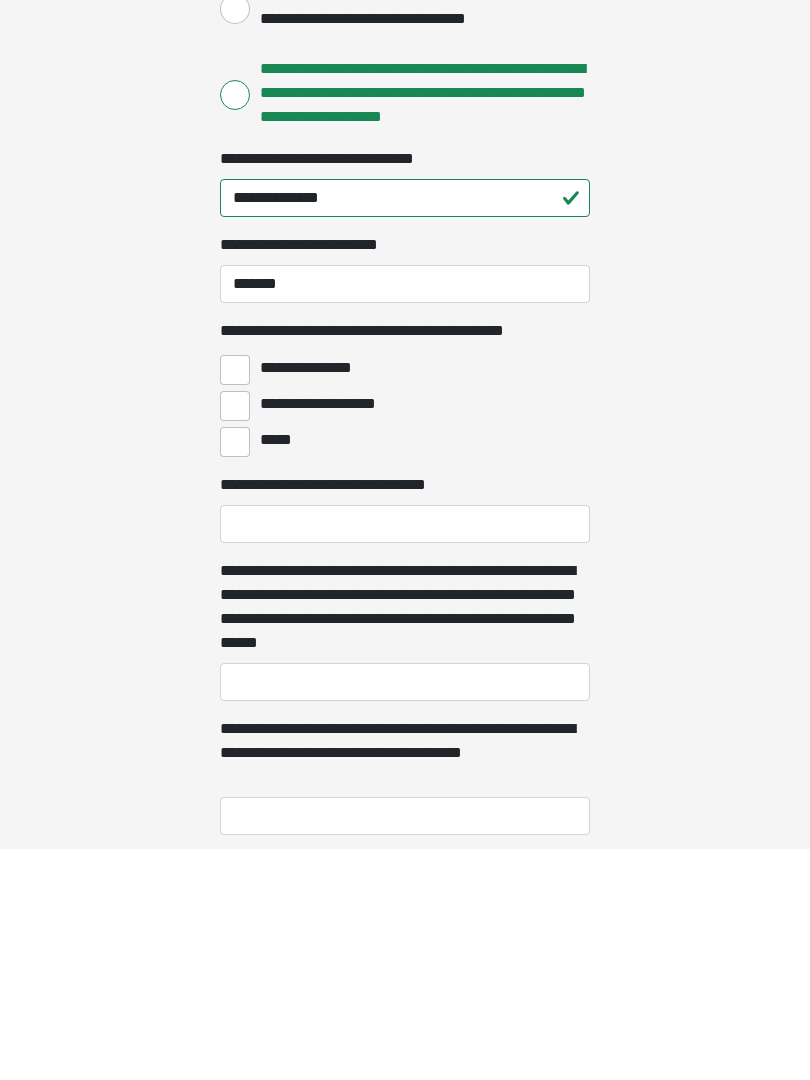 click on "**********" at bounding box center (235, 602) 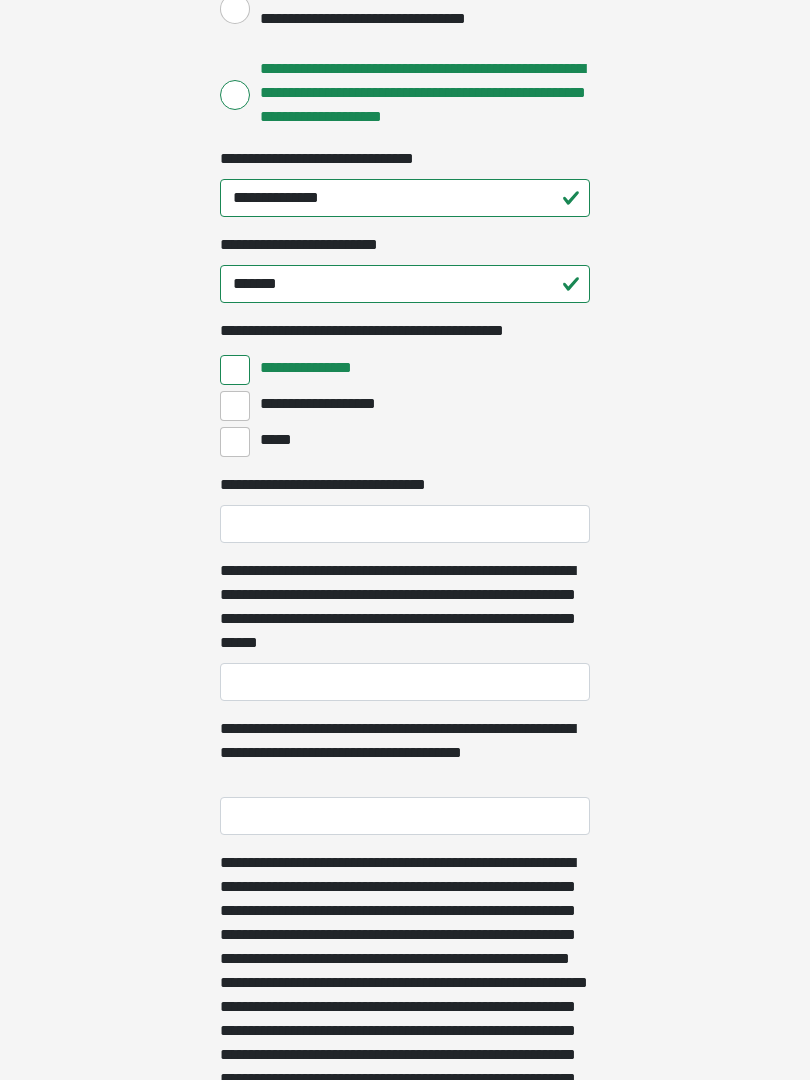 click on "**********" at bounding box center [235, 406] 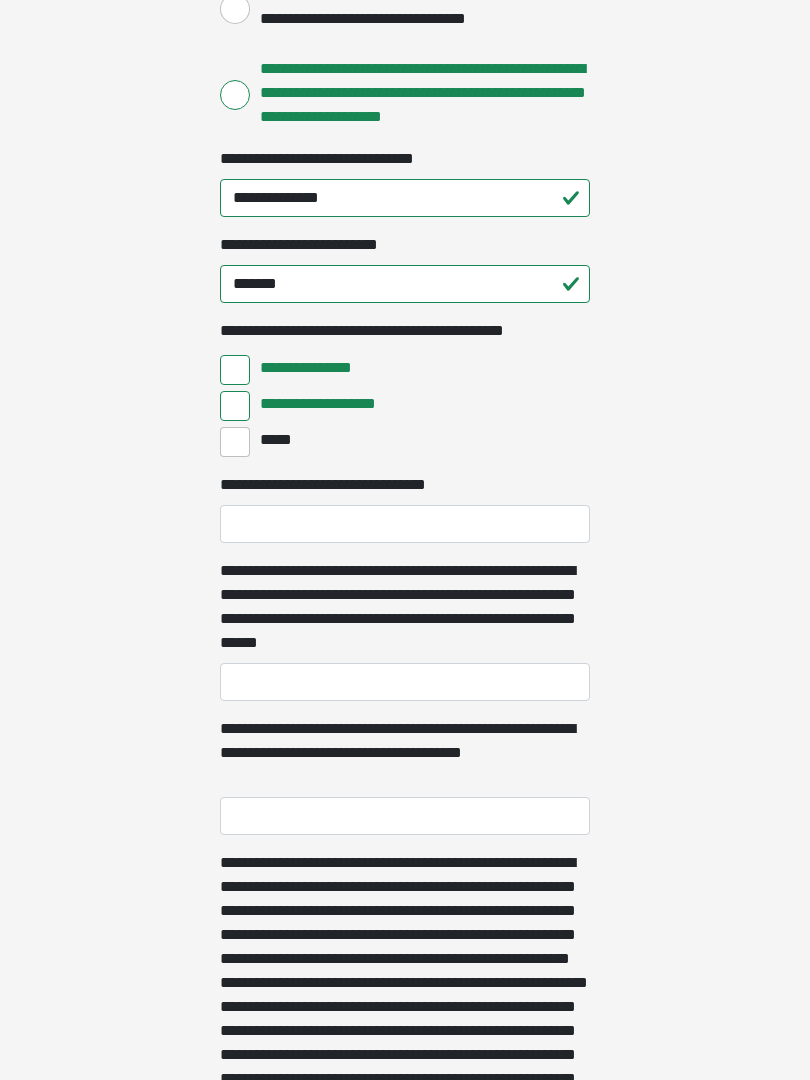 click on "**********" at bounding box center [235, 406] 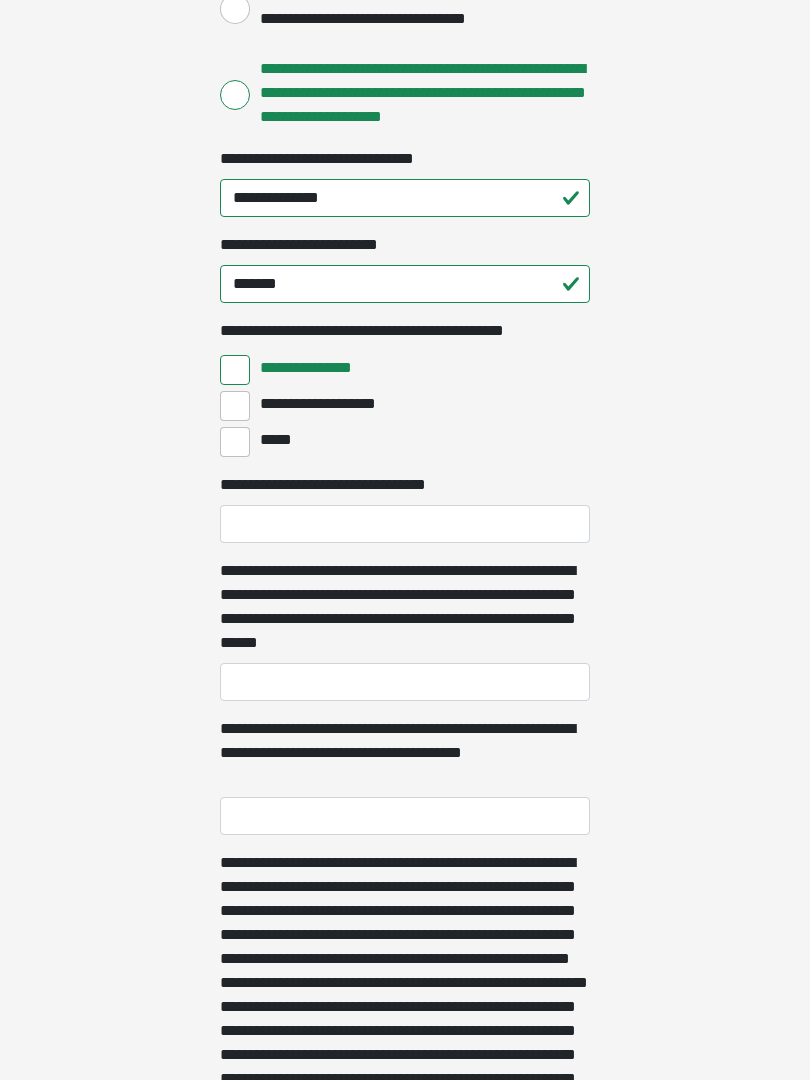 click on "*****" at bounding box center (235, 442) 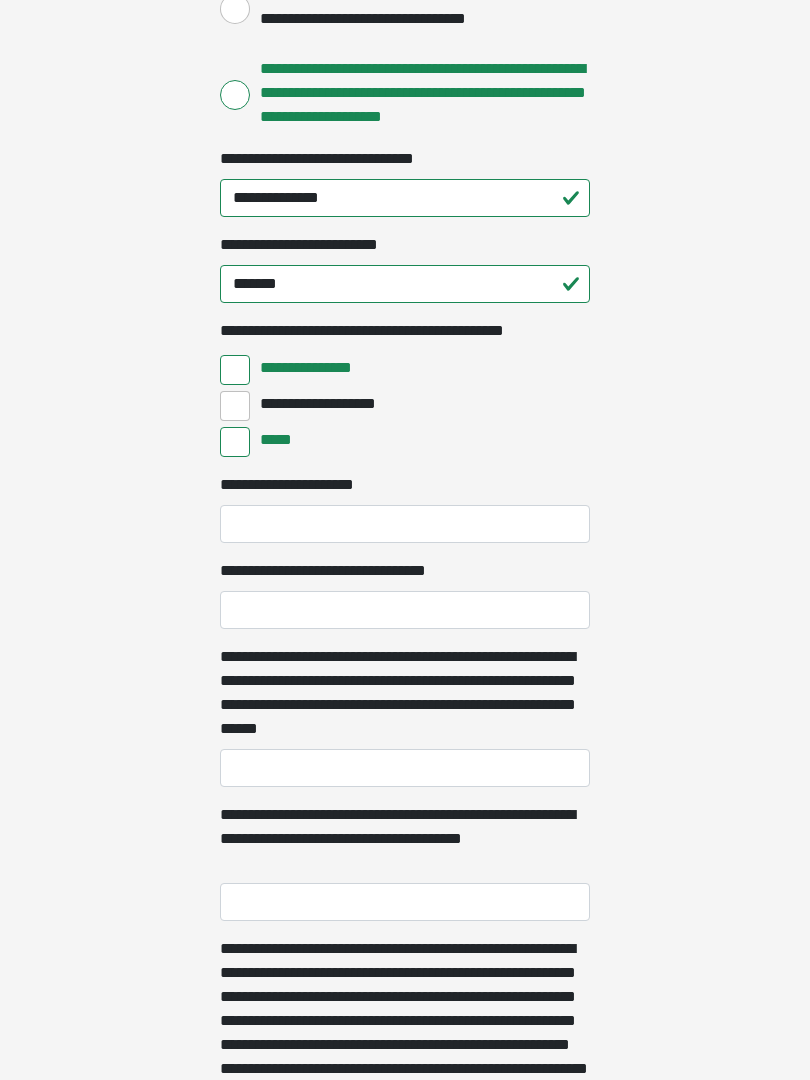 click on "*****" at bounding box center (235, 442) 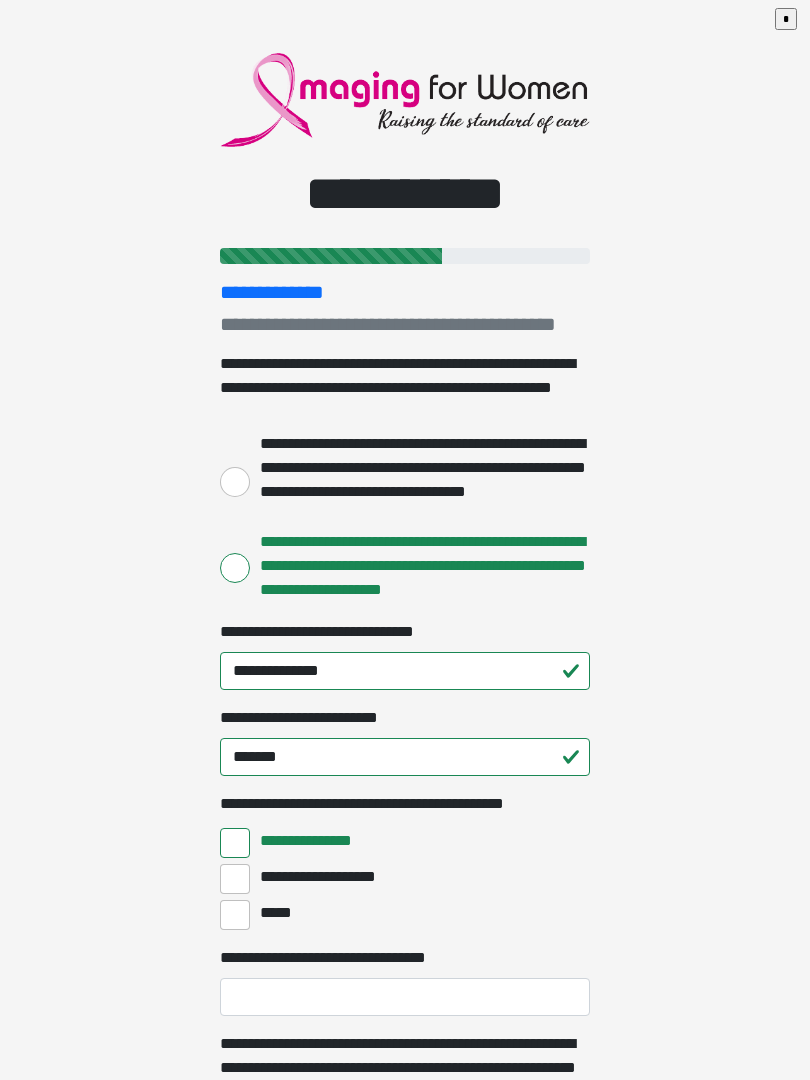 scroll, scrollTop: 0, scrollLeft: 0, axis: both 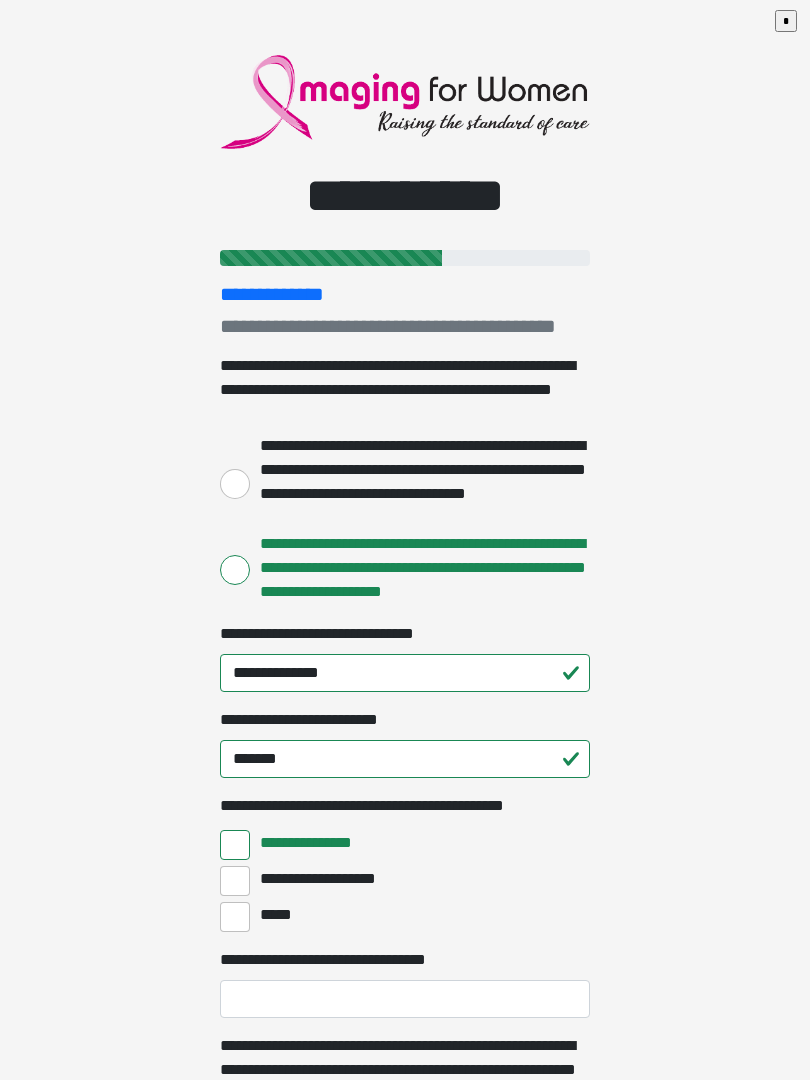 click on "**********" at bounding box center (235, 484) 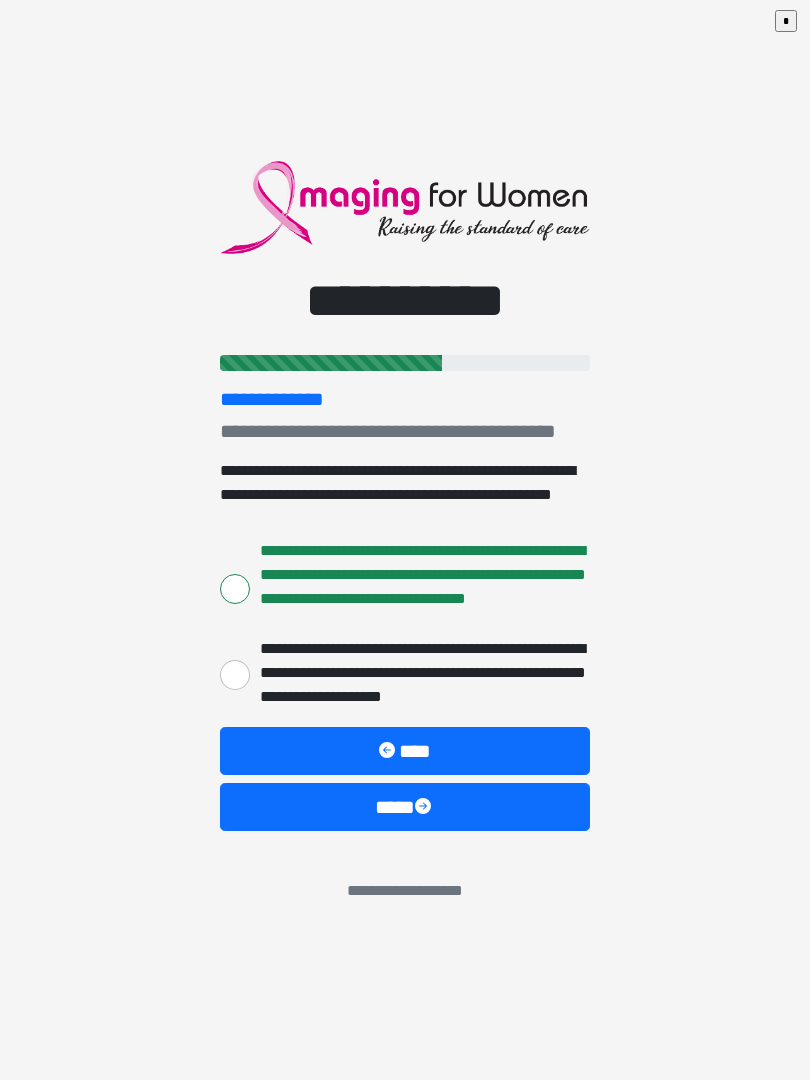 click on "****" at bounding box center [405, 807] 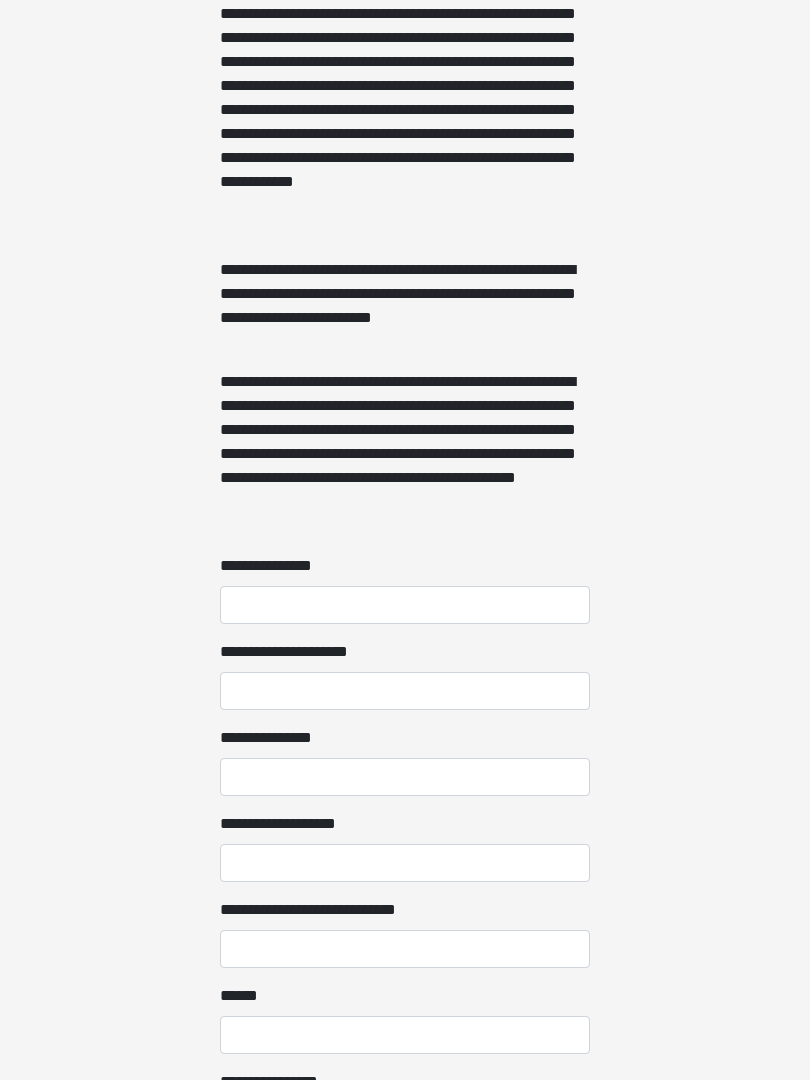scroll, scrollTop: 1183, scrollLeft: 0, axis: vertical 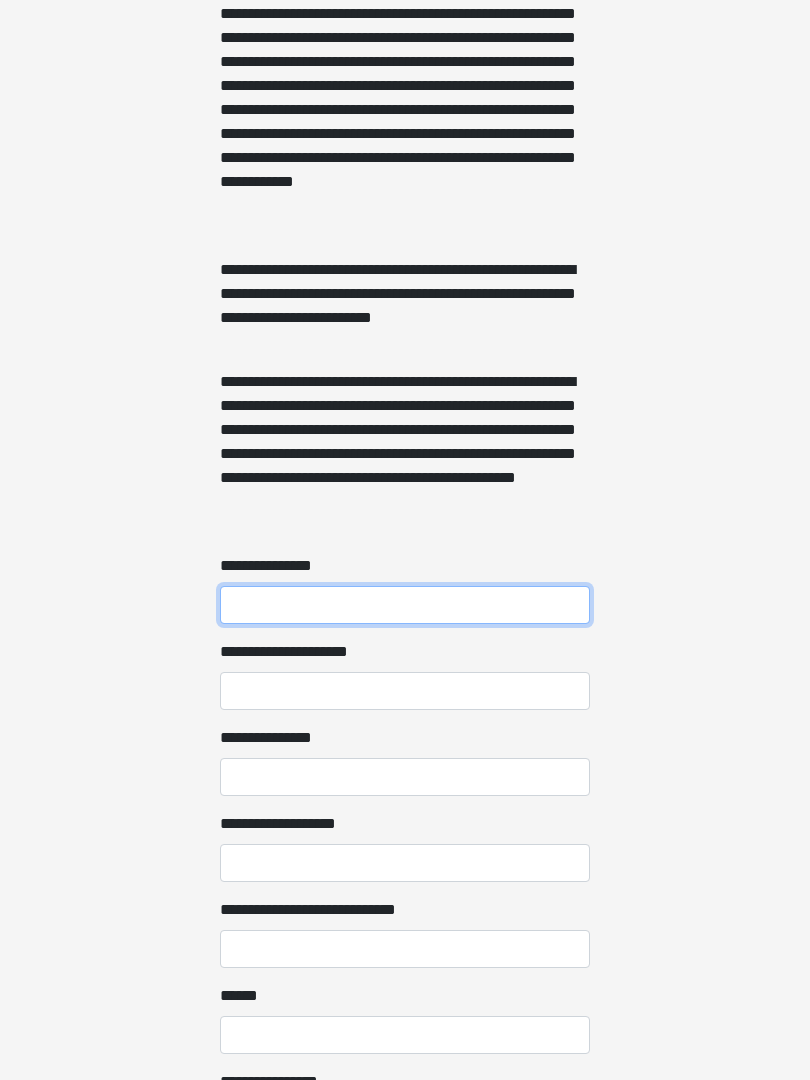 click on "**********" at bounding box center [405, 606] 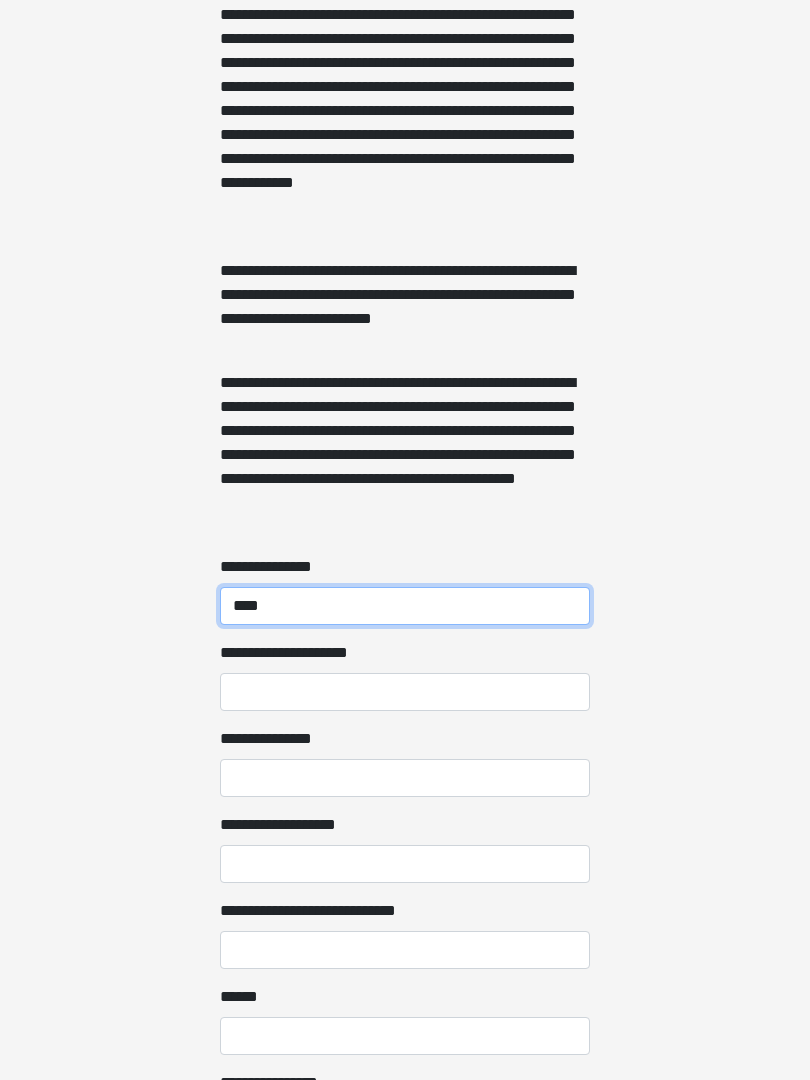 type on "****" 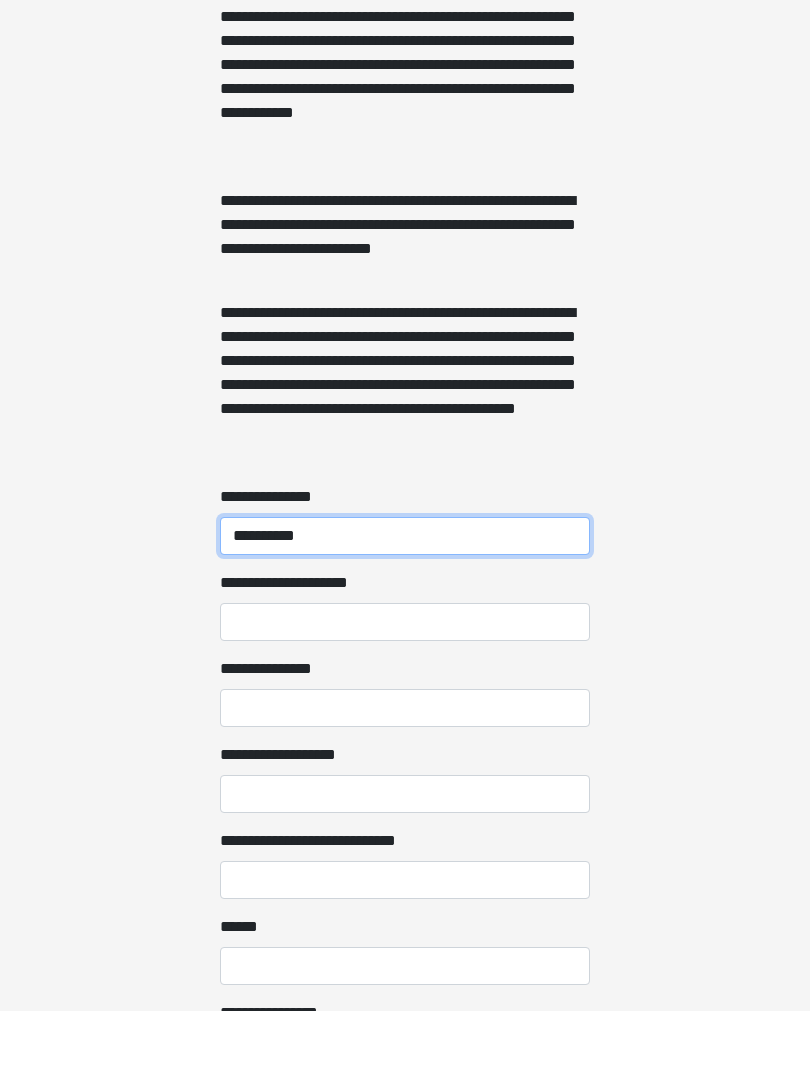 type on "**********" 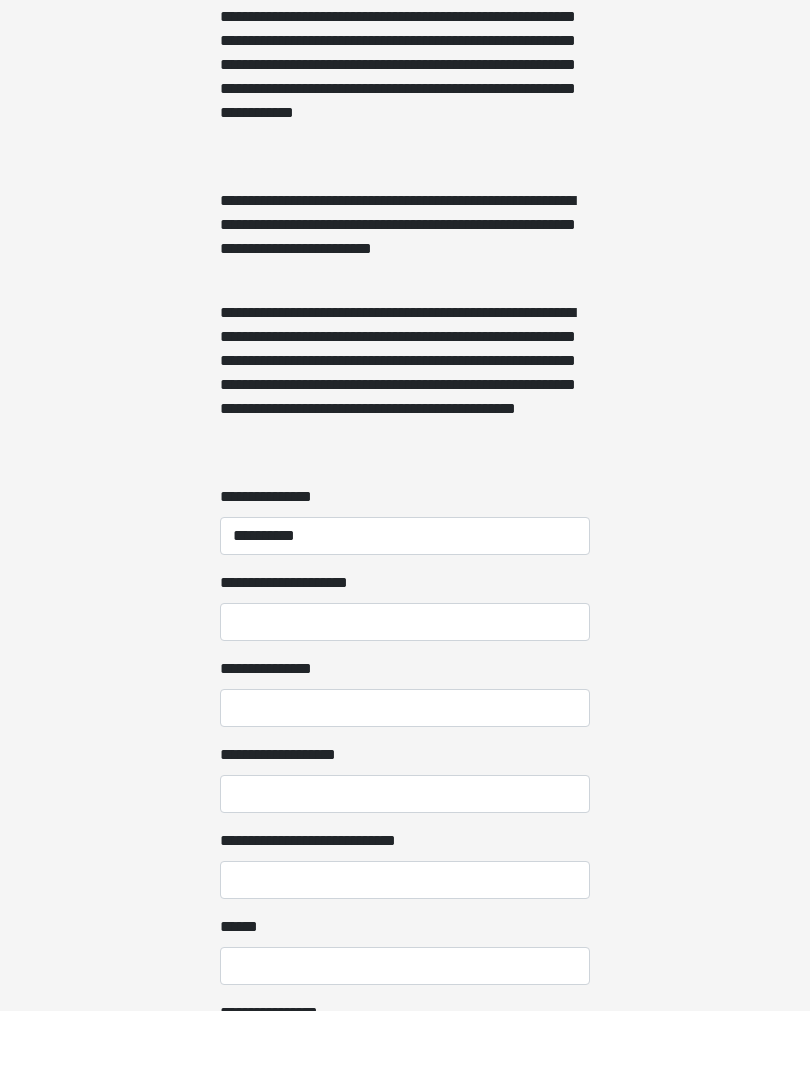 click on "**********" at bounding box center [405, 692] 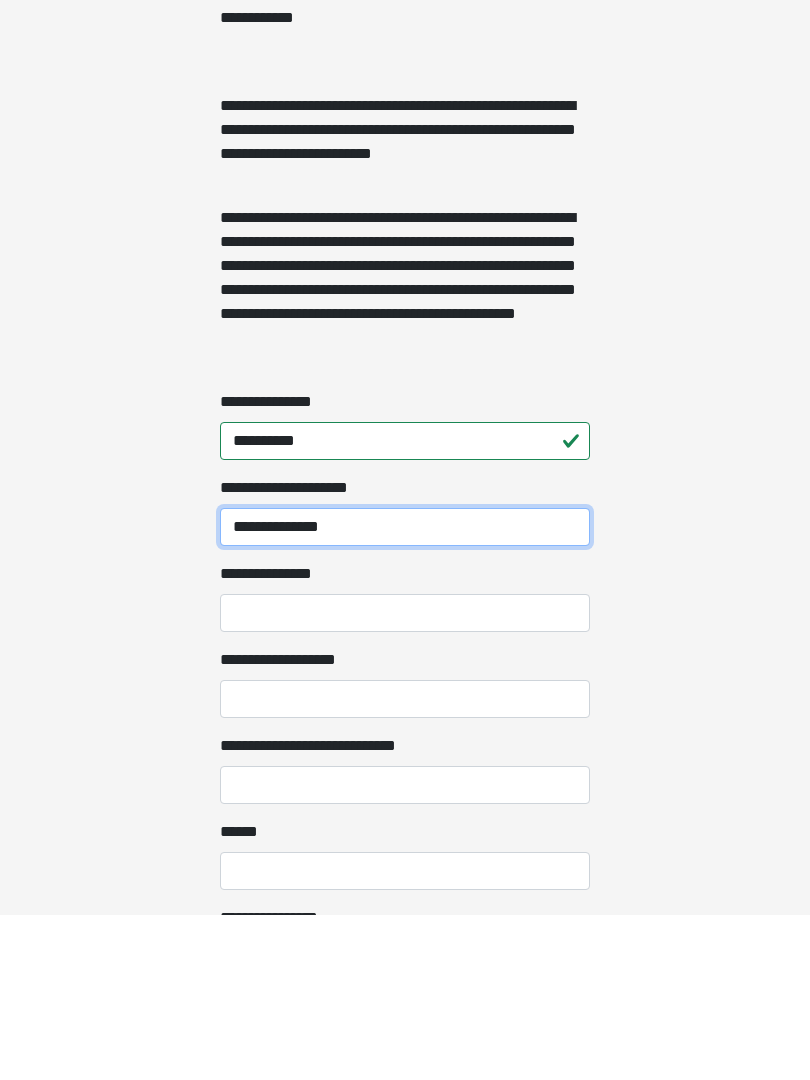 click on "**********" at bounding box center (405, 692) 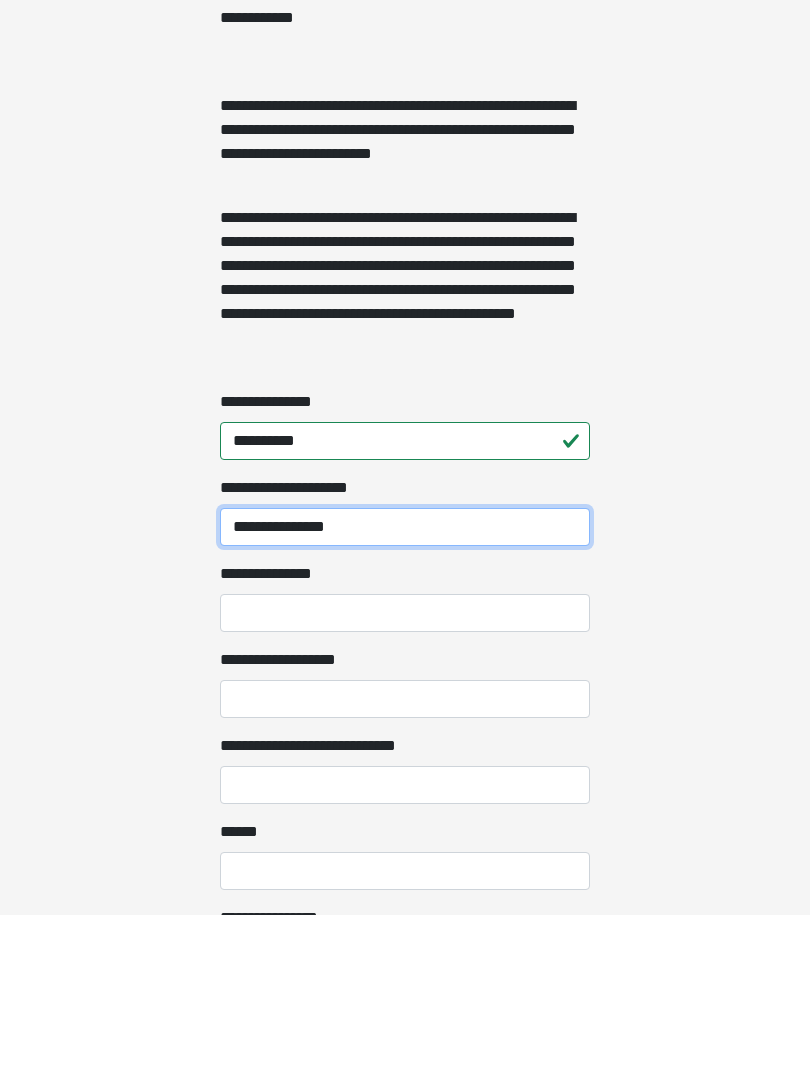 type on "**********" 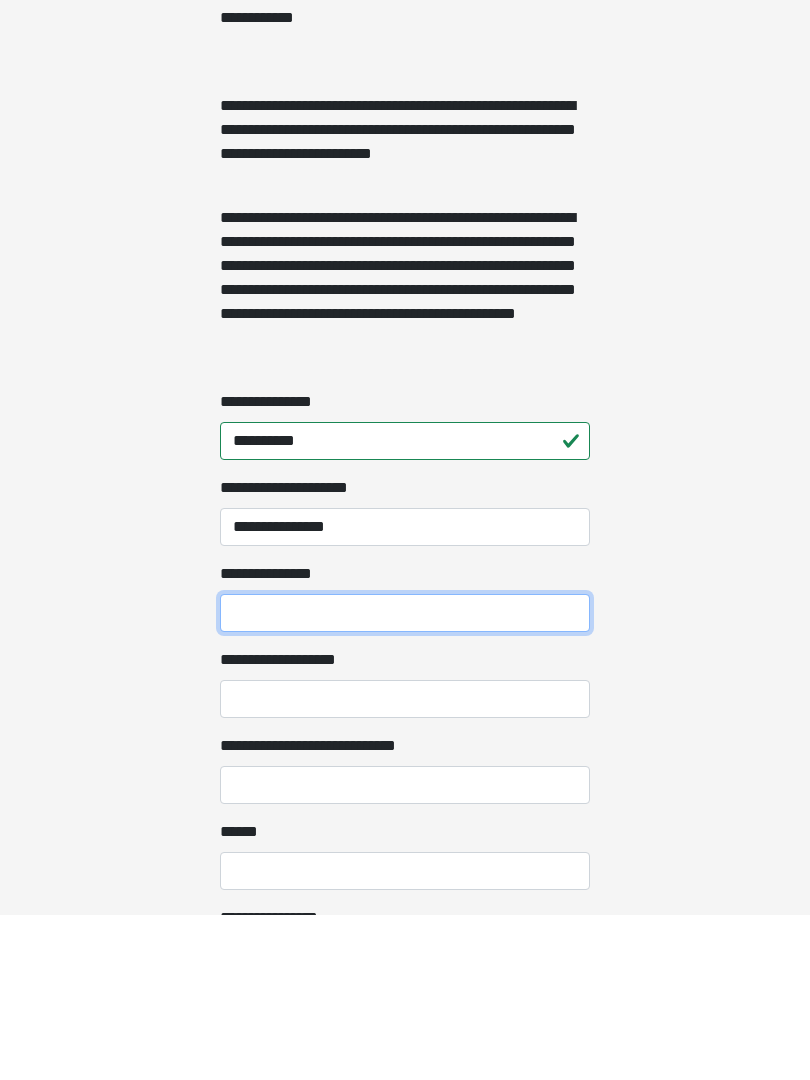 click on "**********" at bounding box center [405, 778] 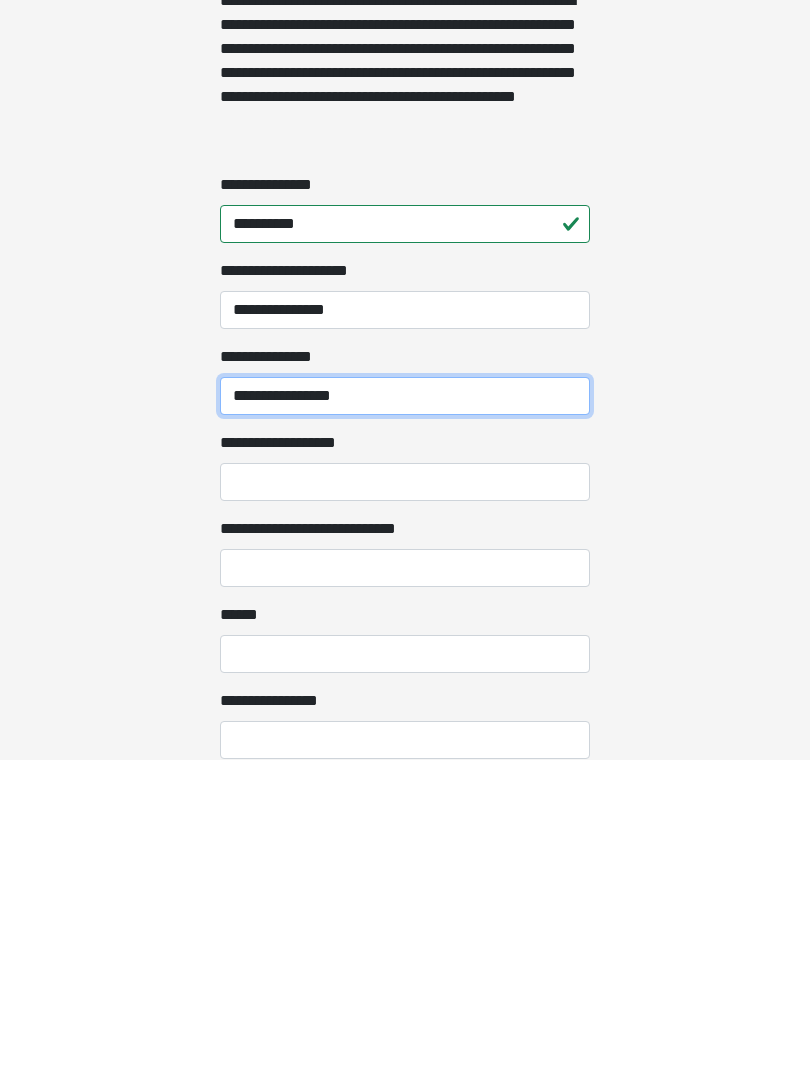 scroll, scrollTop: 1246, scrollLeft: 0, axis: vertical 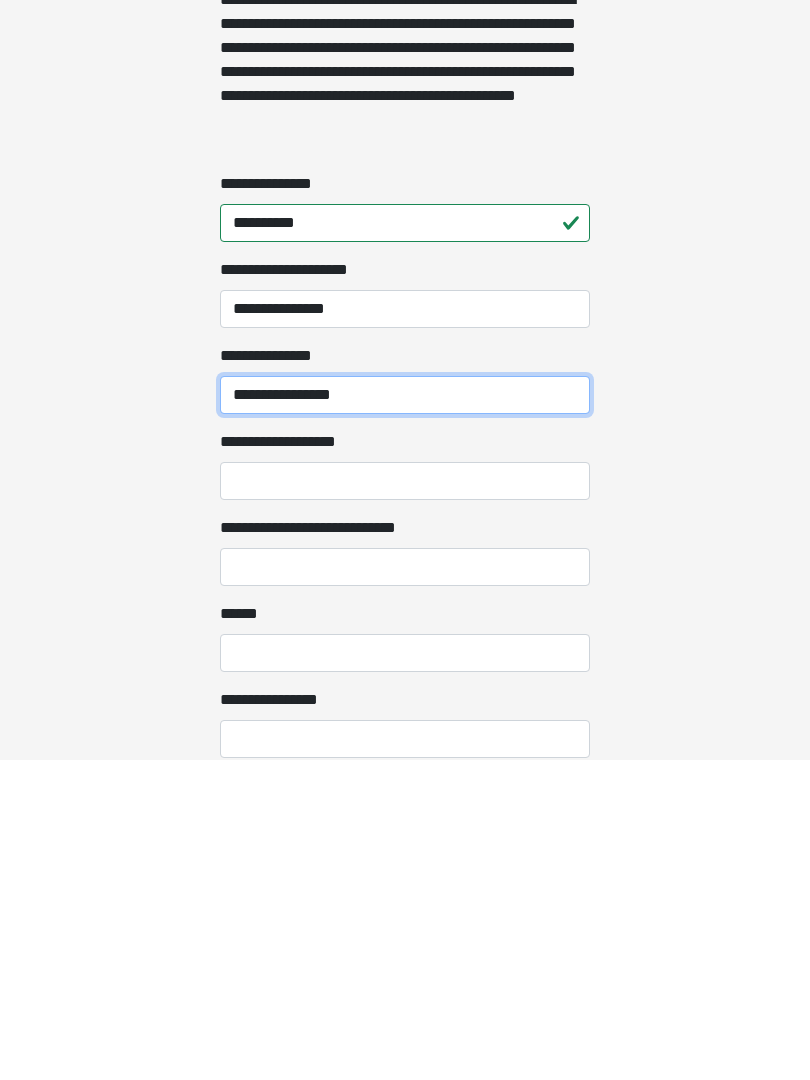 type on "**********" 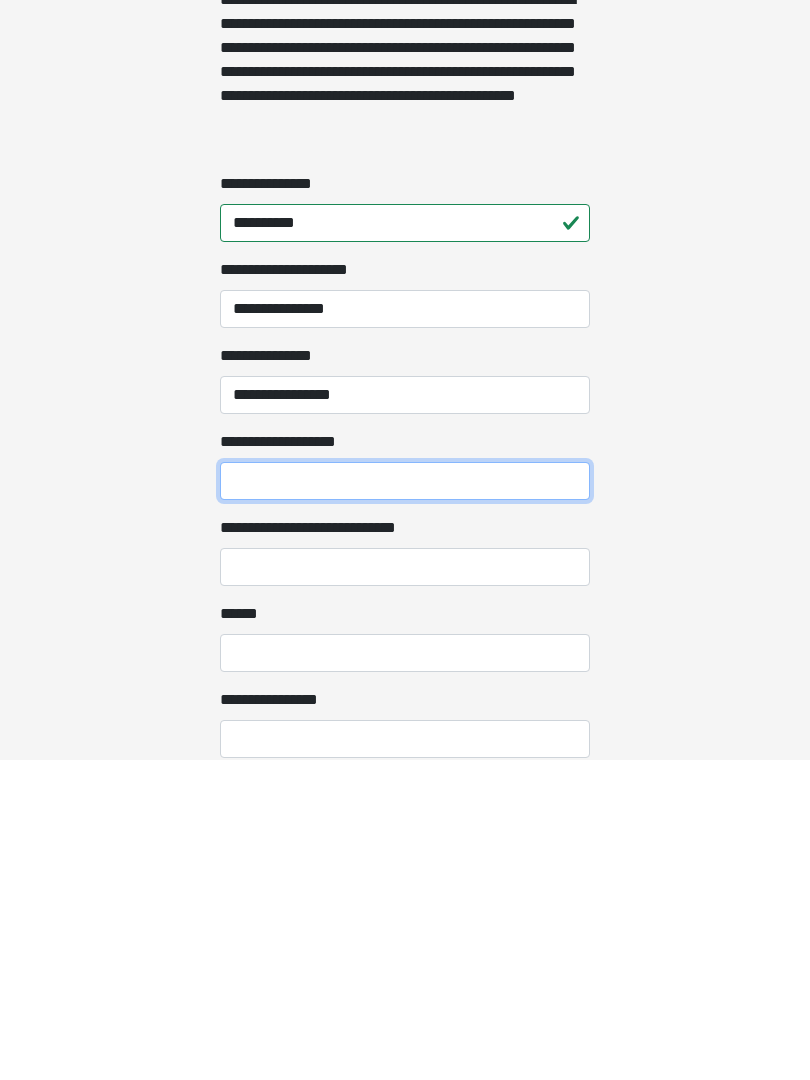 click on "**********" at bounding box center (405, 801) 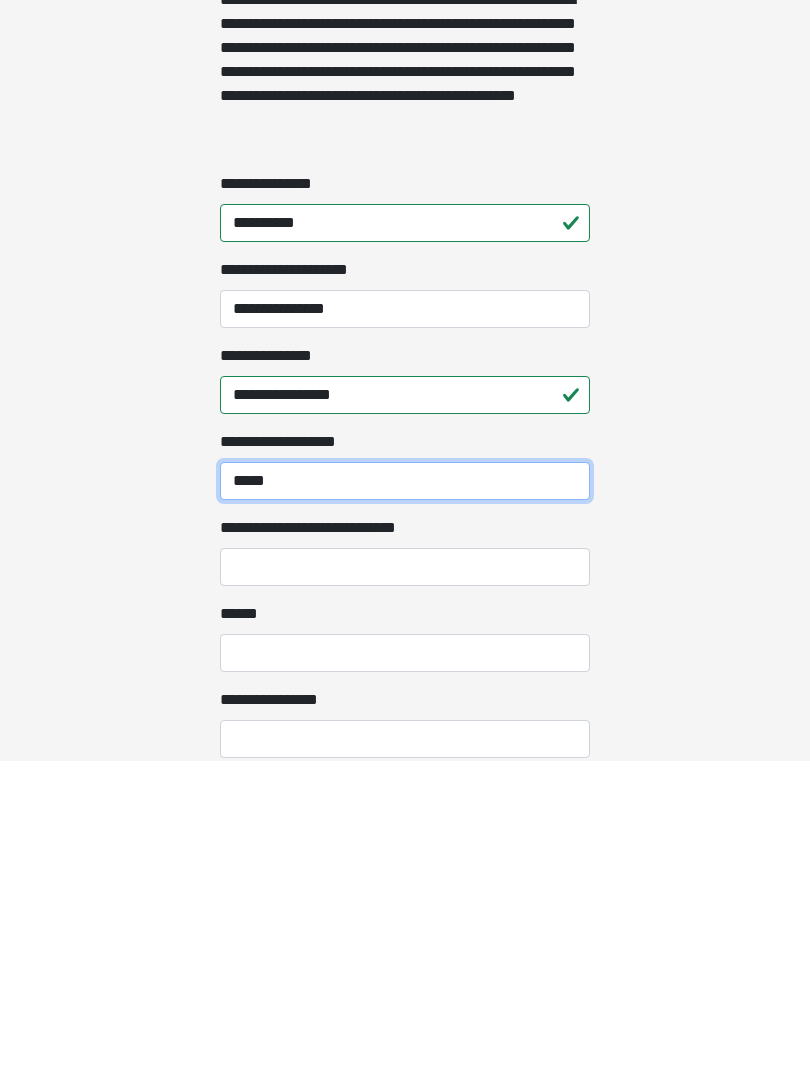 type on "*****" 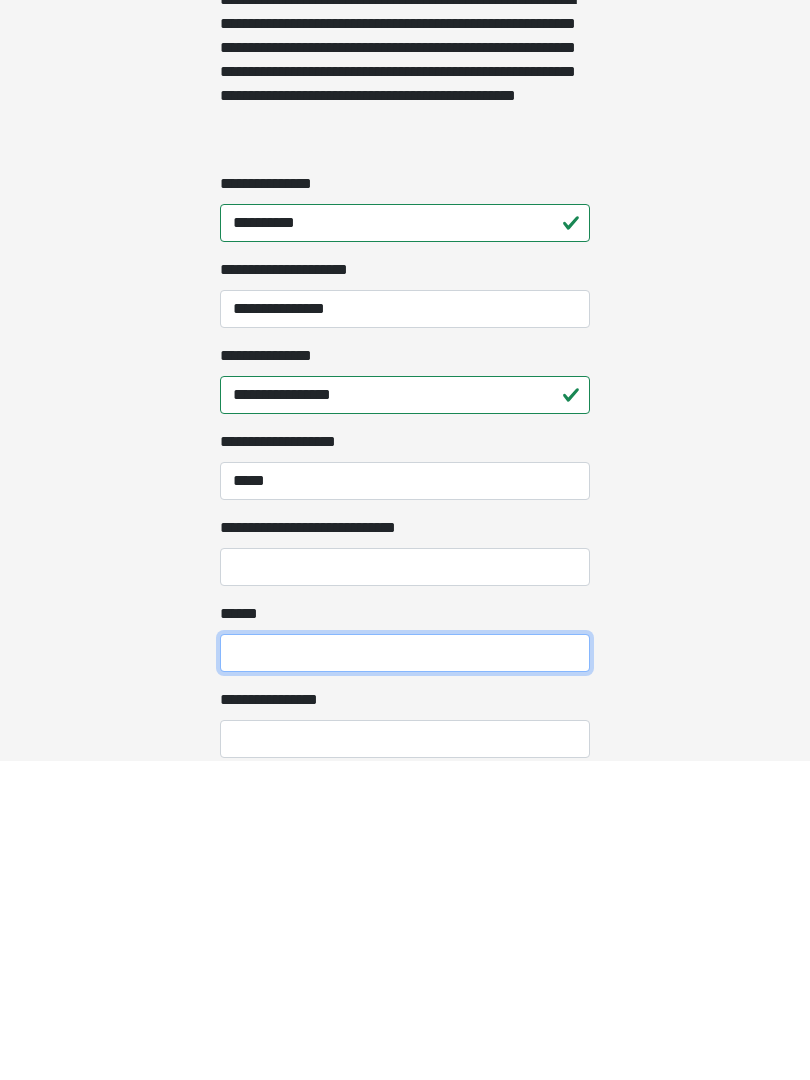 click on "**** *" at bounding box center (405, 973) 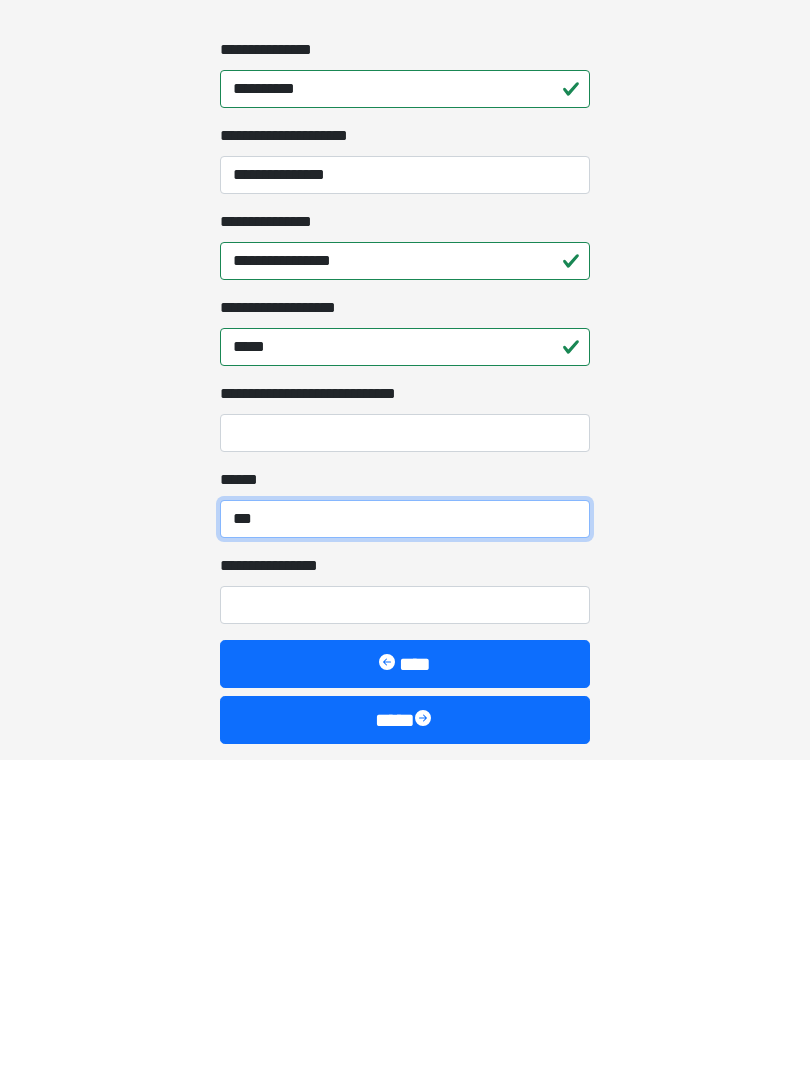 scroll, scrollTop: 1381, scrollLeft: 0, axis: vertical 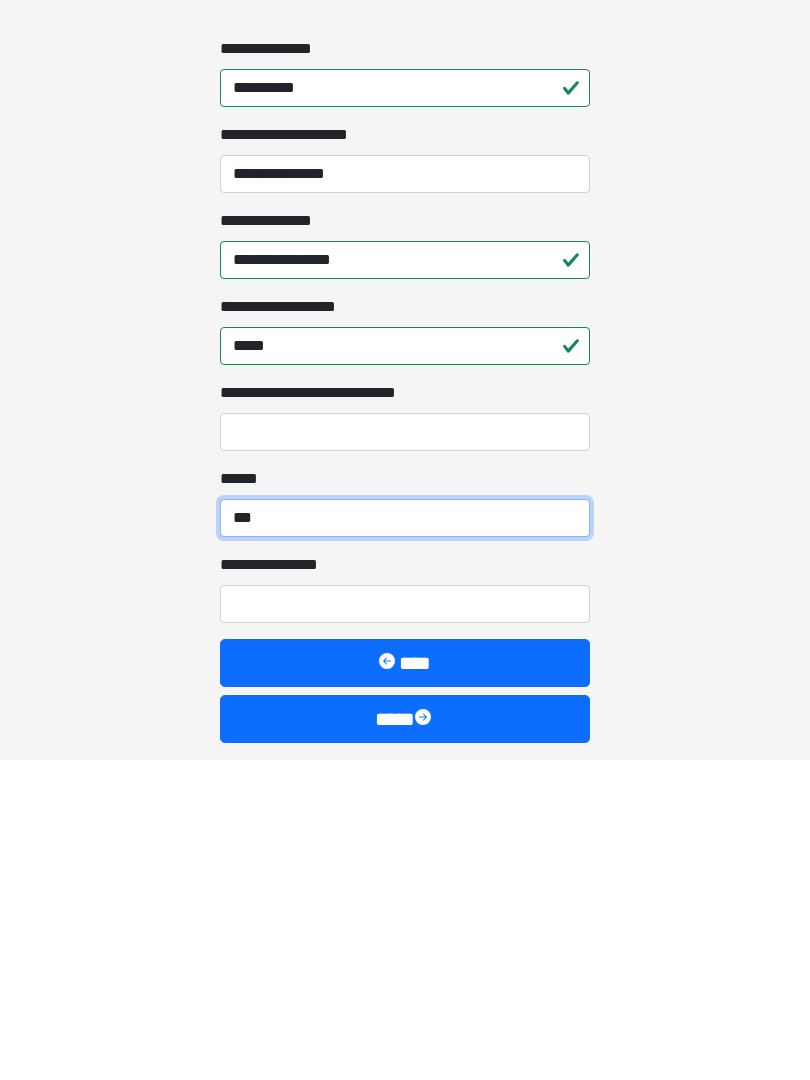type on "***" 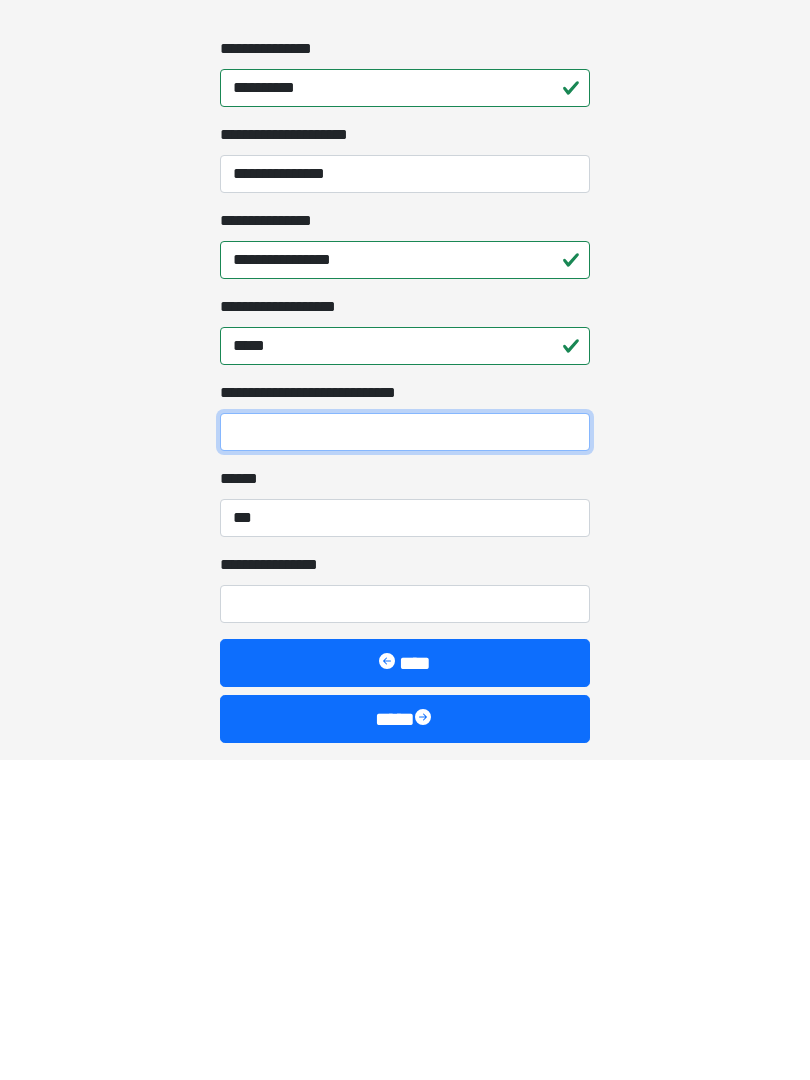 click on "**********" at bounding box center [405, 752] 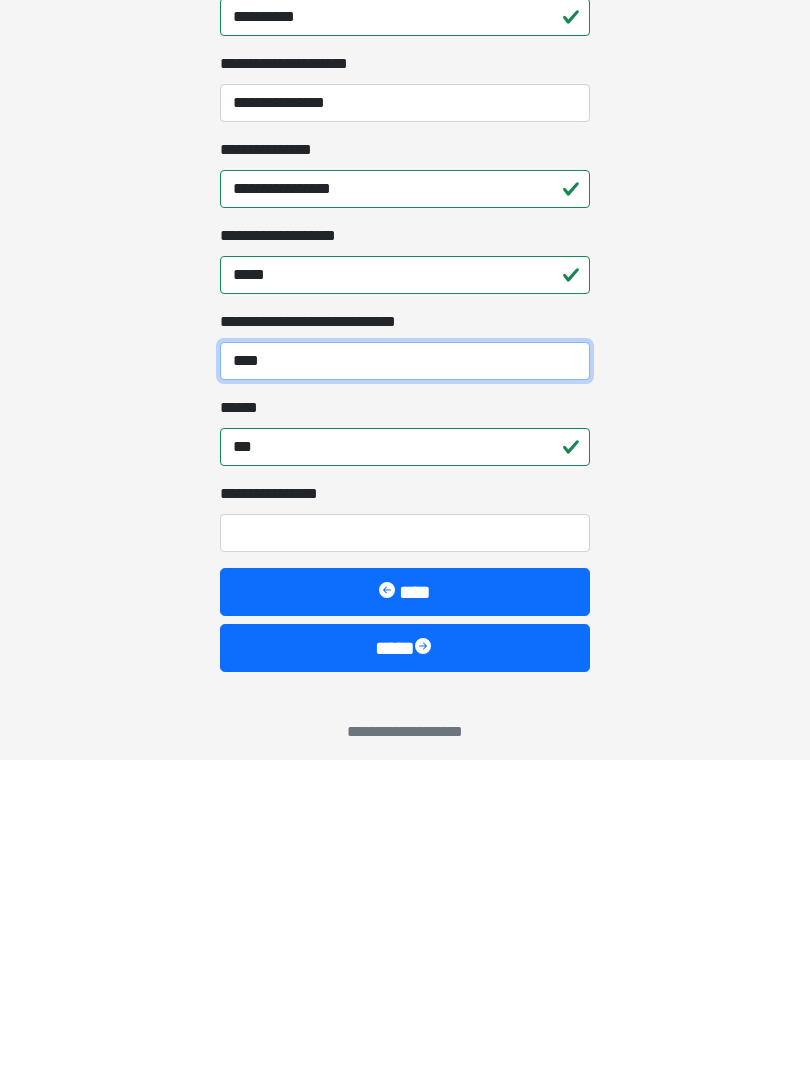 scroll, scrollTop: 1457, scrollLeft: 0, axis: vertical 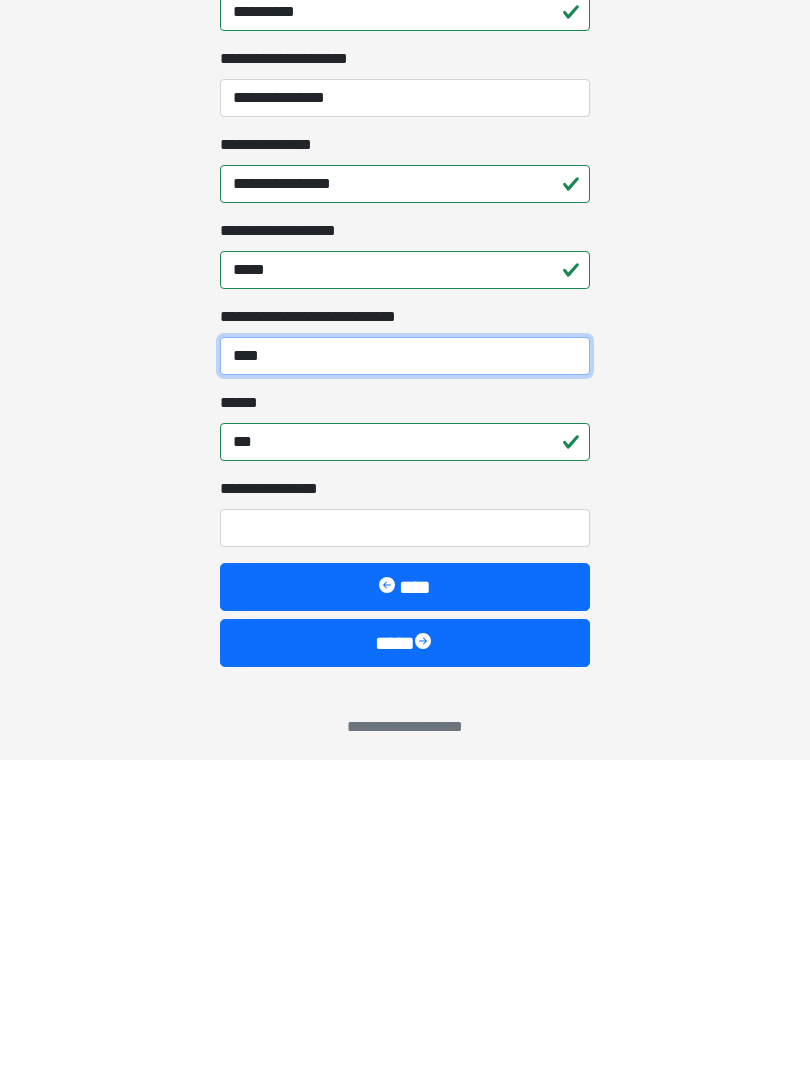 type on "****" 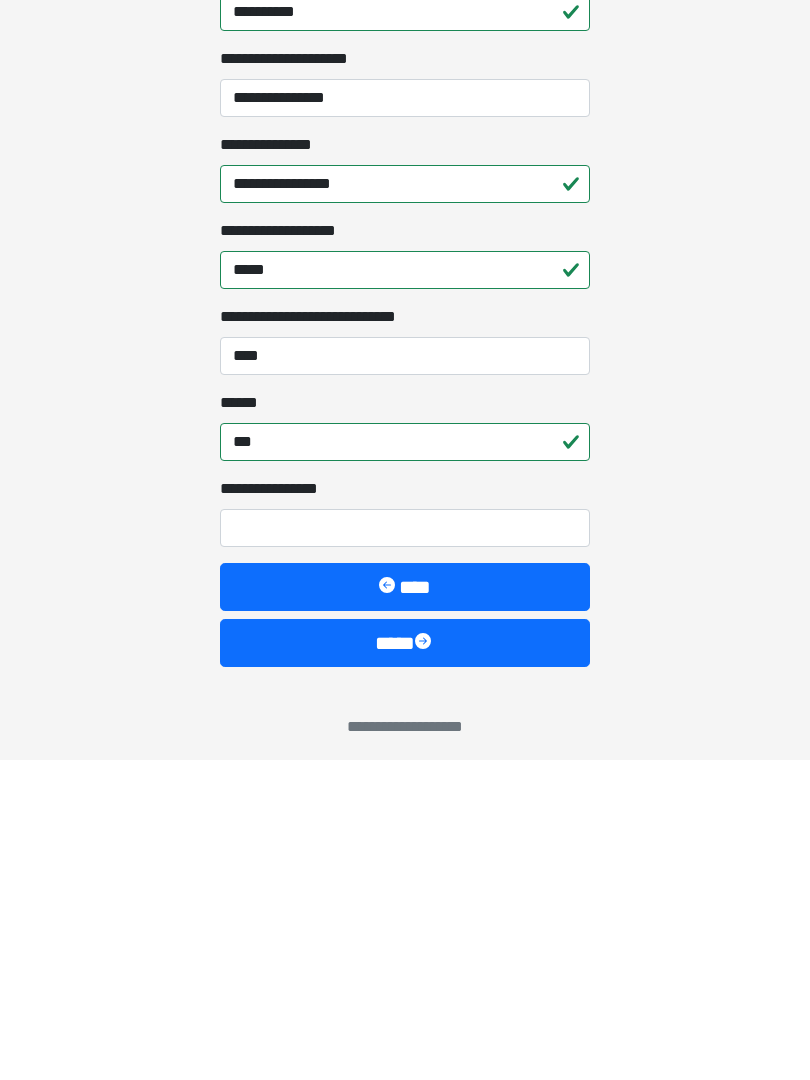 click on "**********" at bounding box center [405, 848] 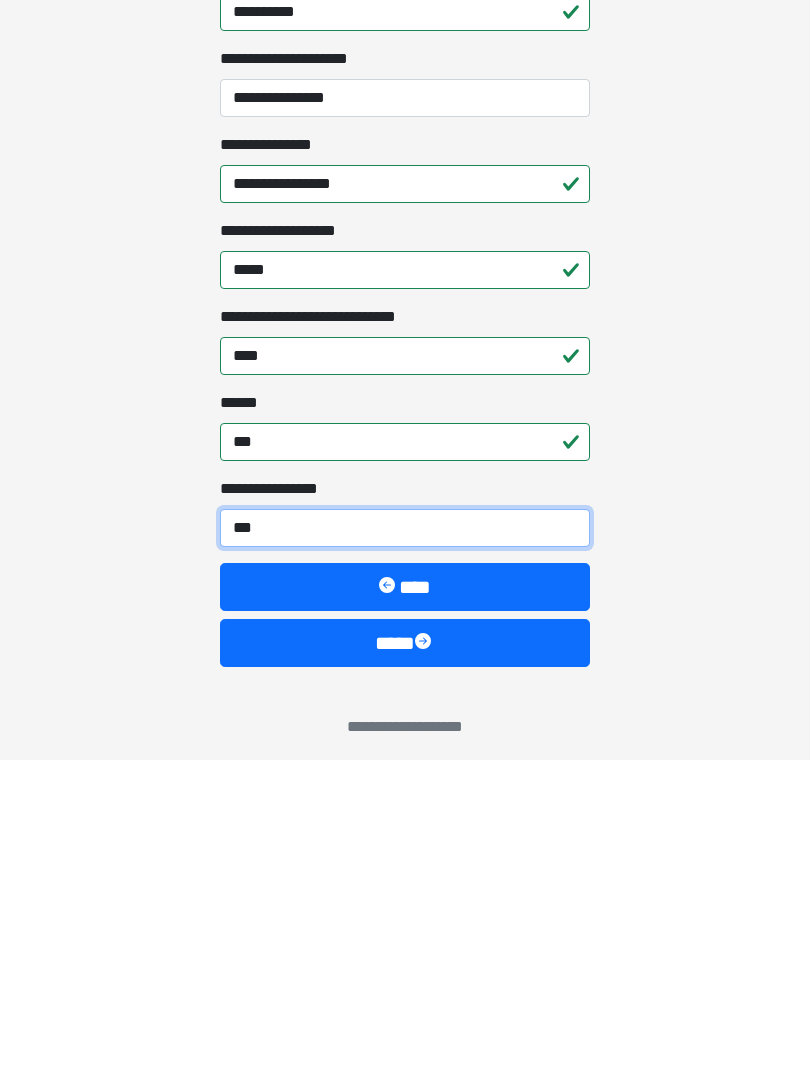 type on "****" 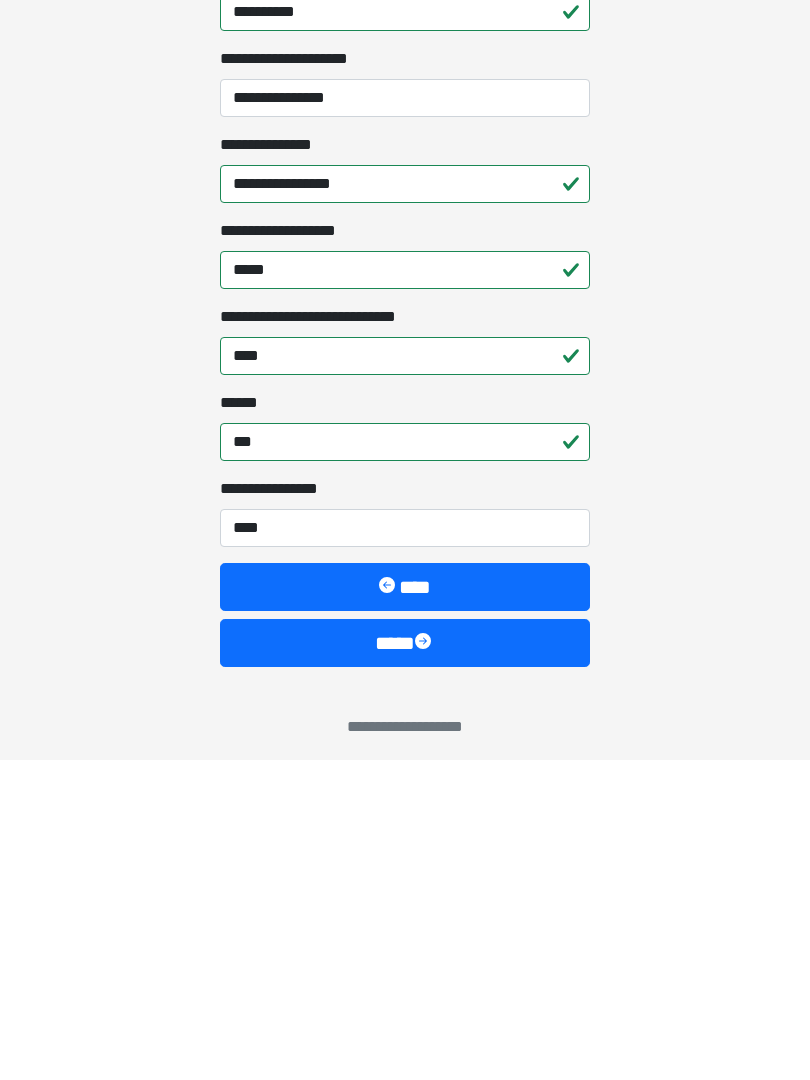 click on "****" at bounding box center [405, 963] 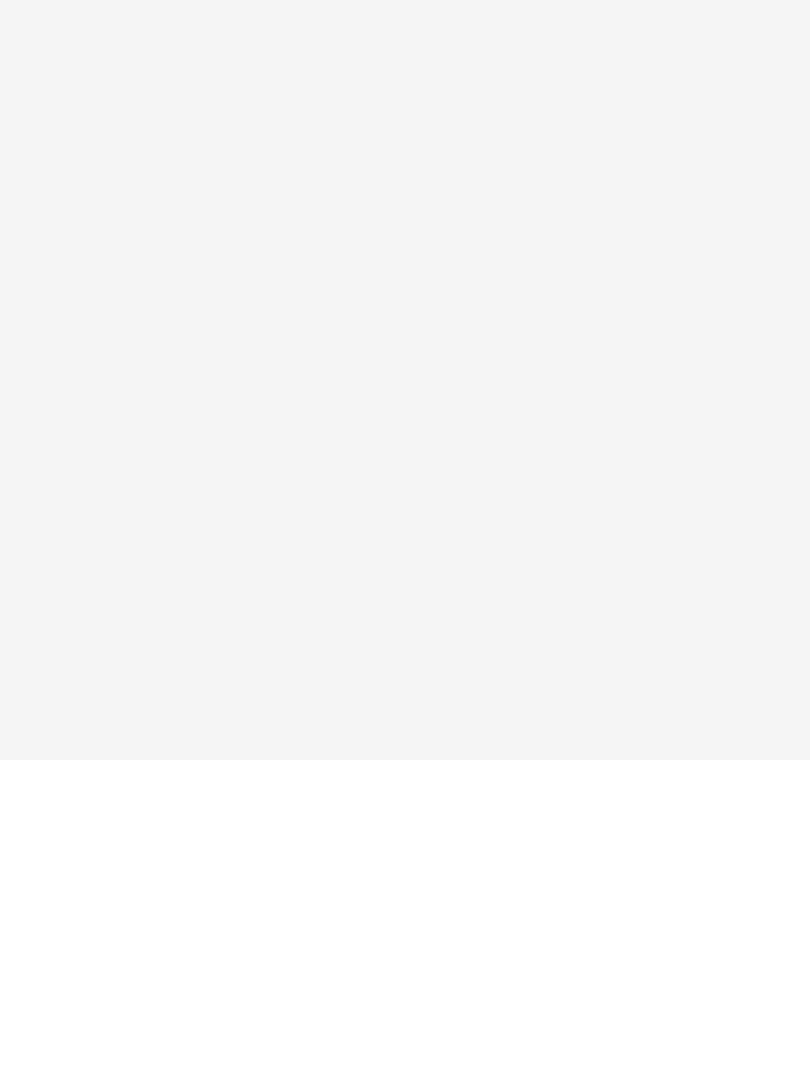 scroll, scrollTop: 0, scrollLeft: 0, axis: both 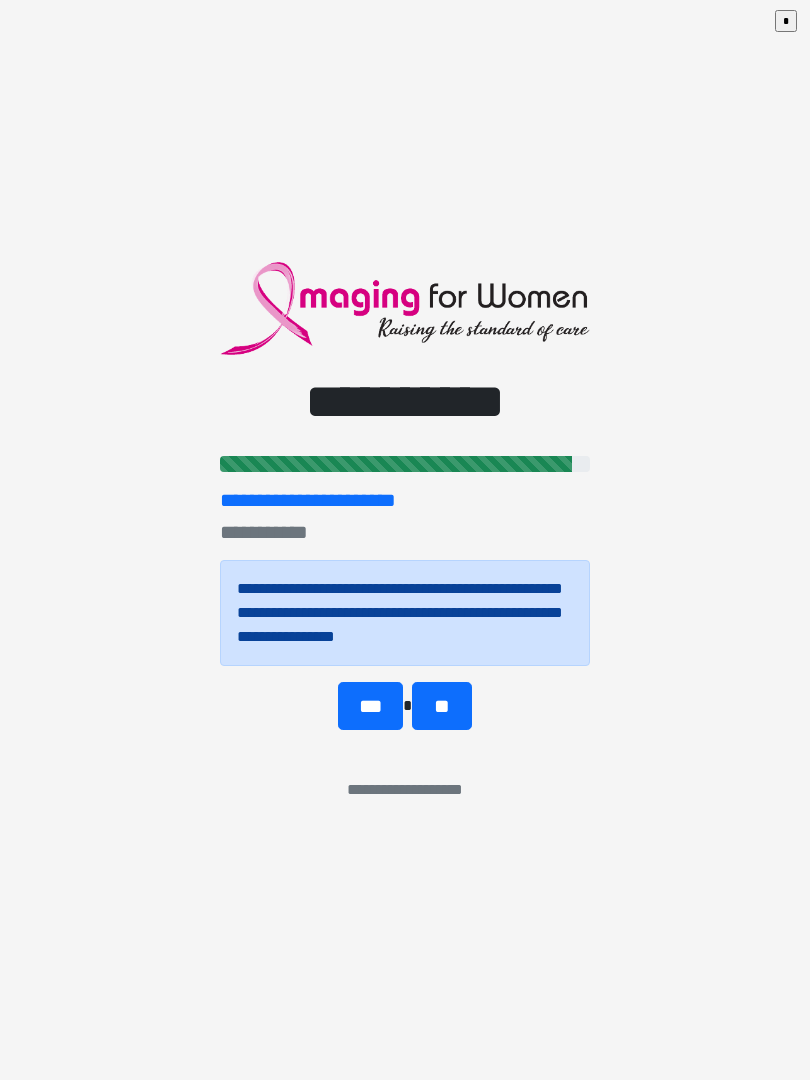 click on "**" at bounding box center (441, 706) 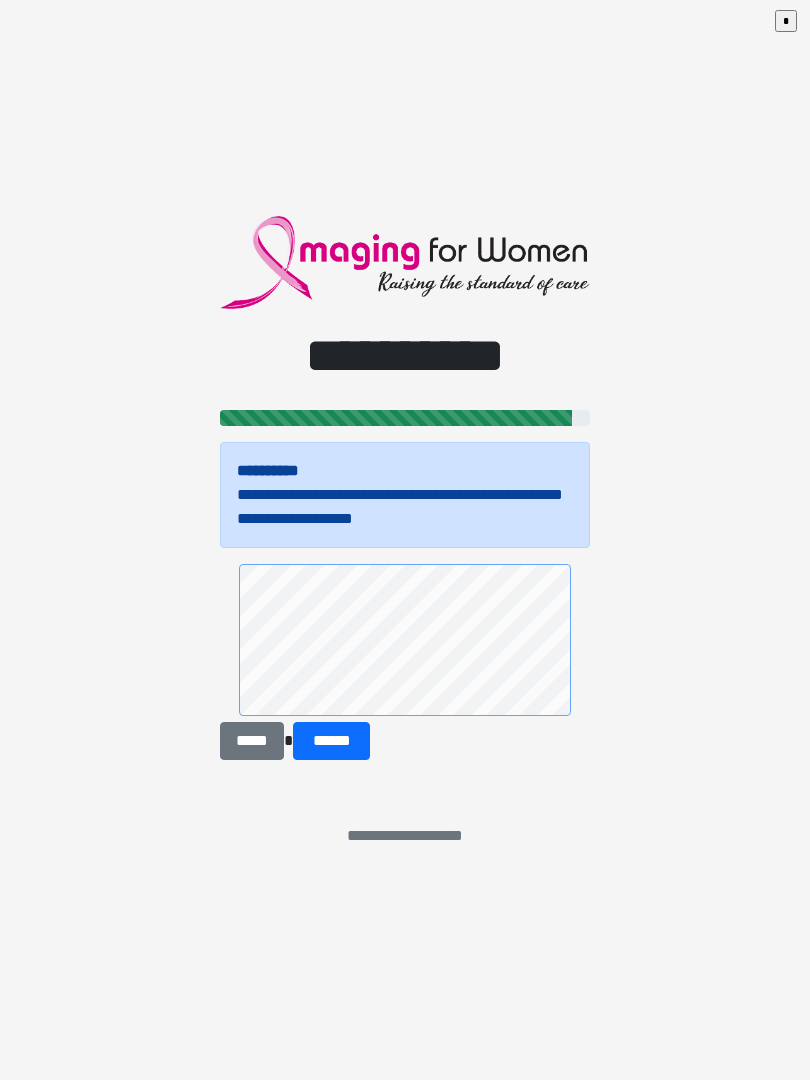 click on "******" at bounding box center (331, 741) 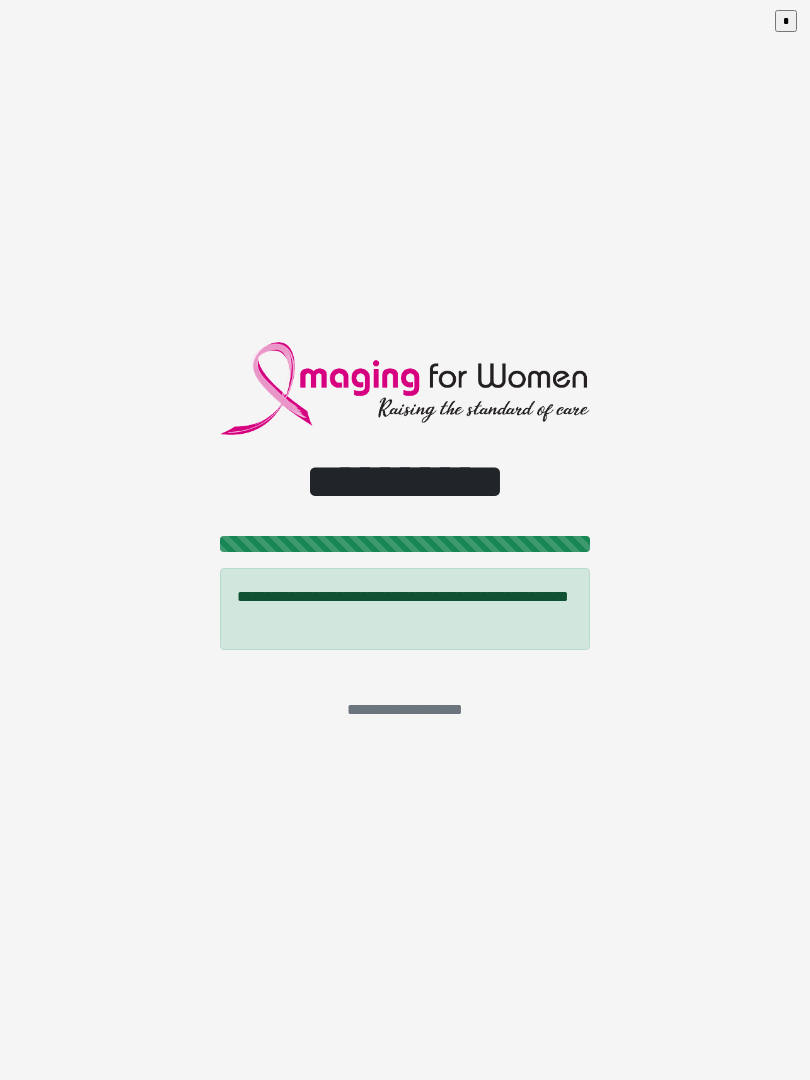 click on "**********" at bounding box center [405, 540] 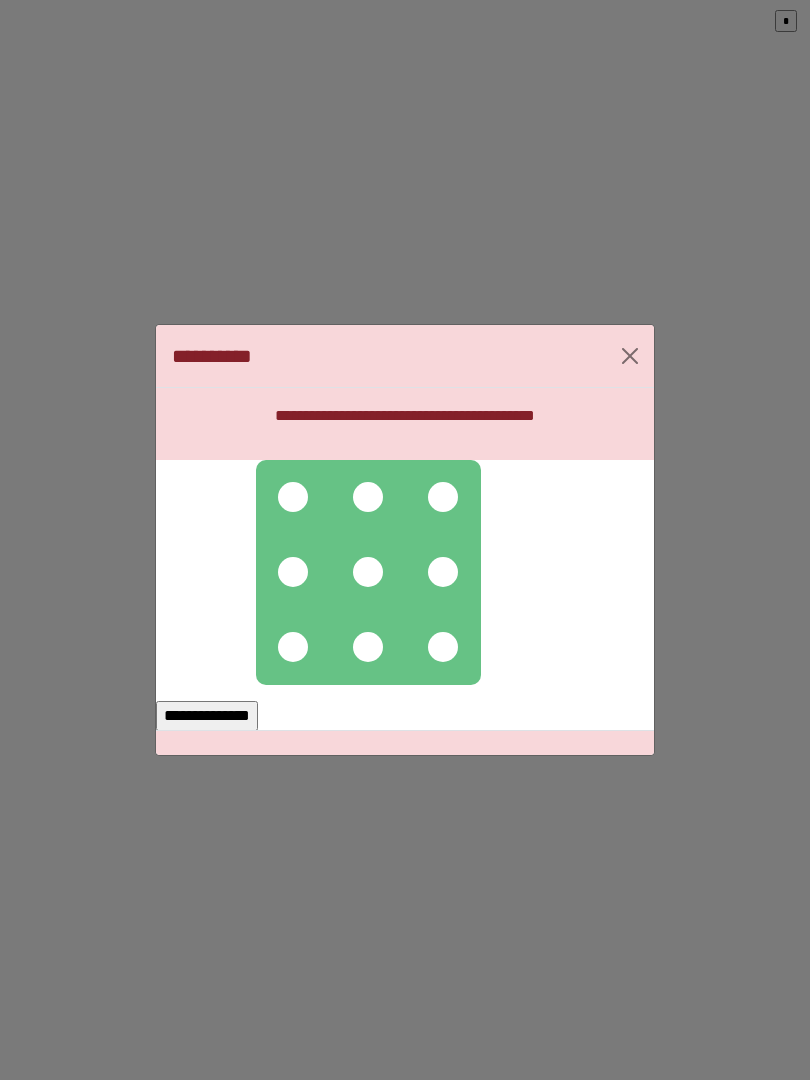 click at bounding box center (293, 497) 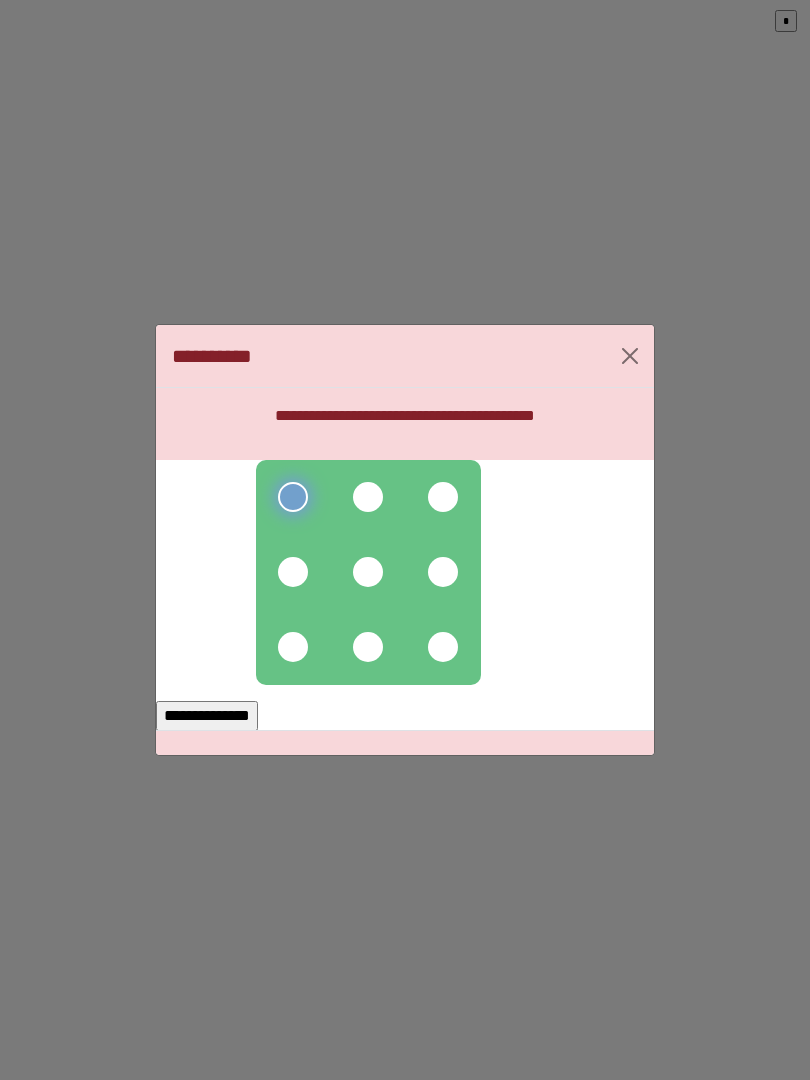 click at bounding box center [368, 497] 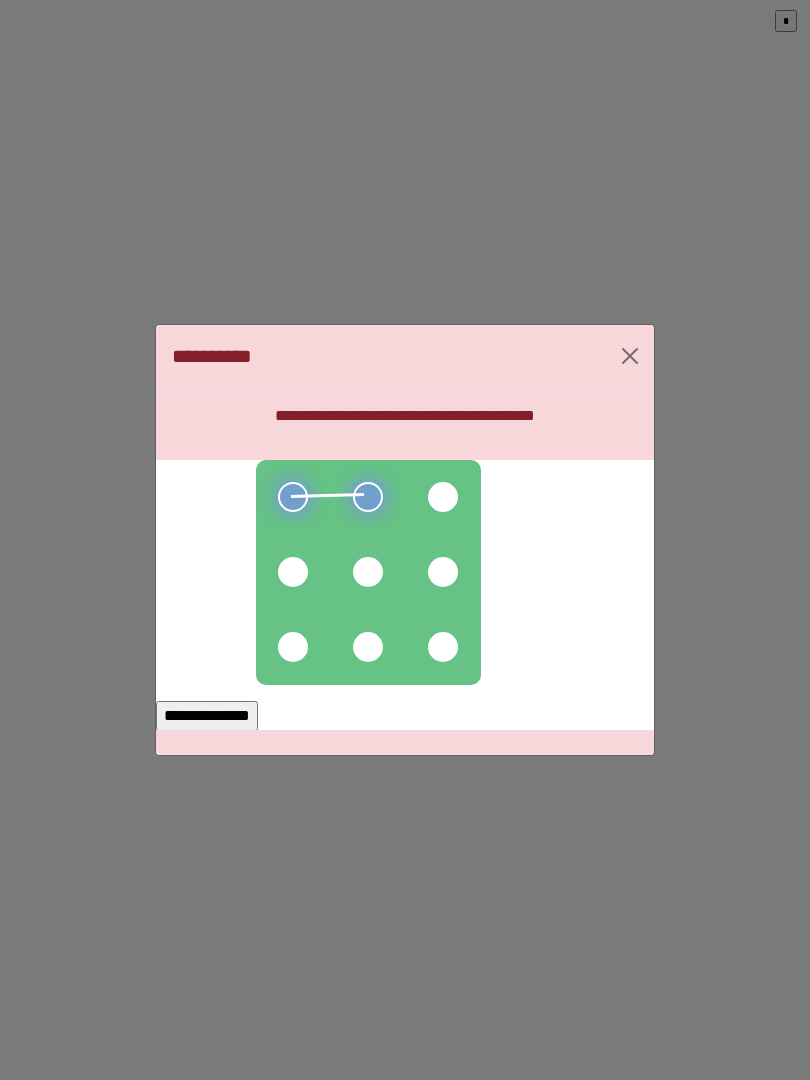 click at bounding box center [443, 497] 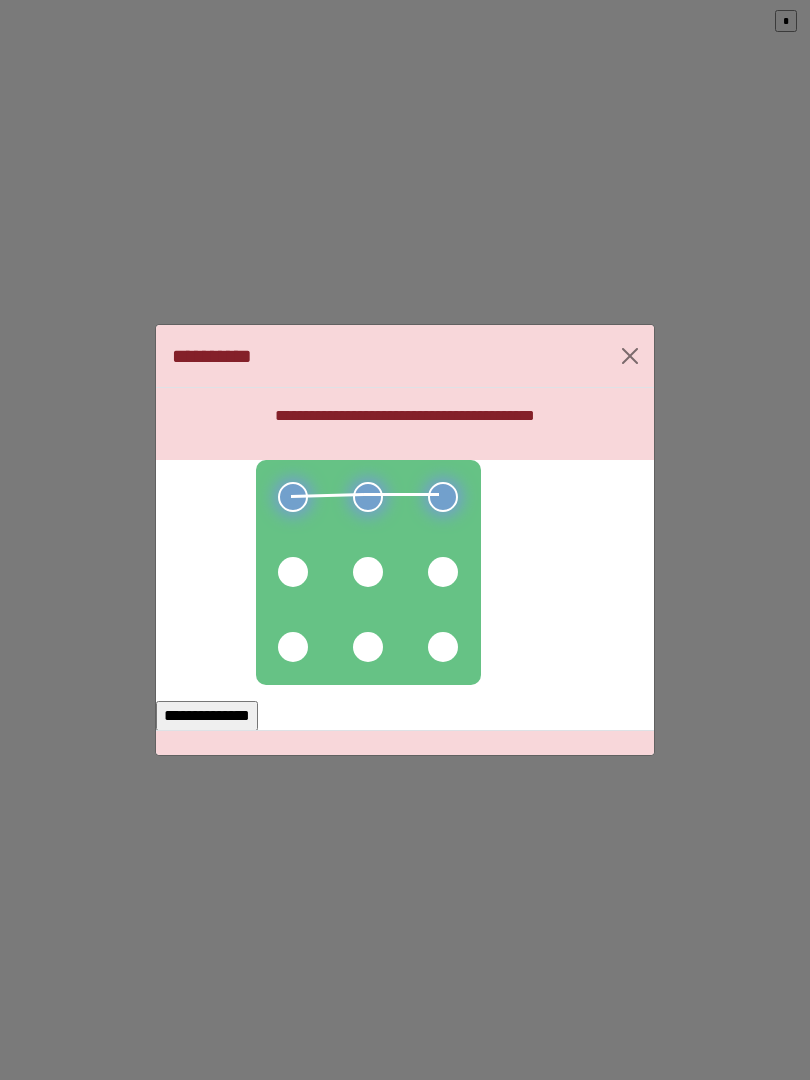 click at bounding box center (443, 572) 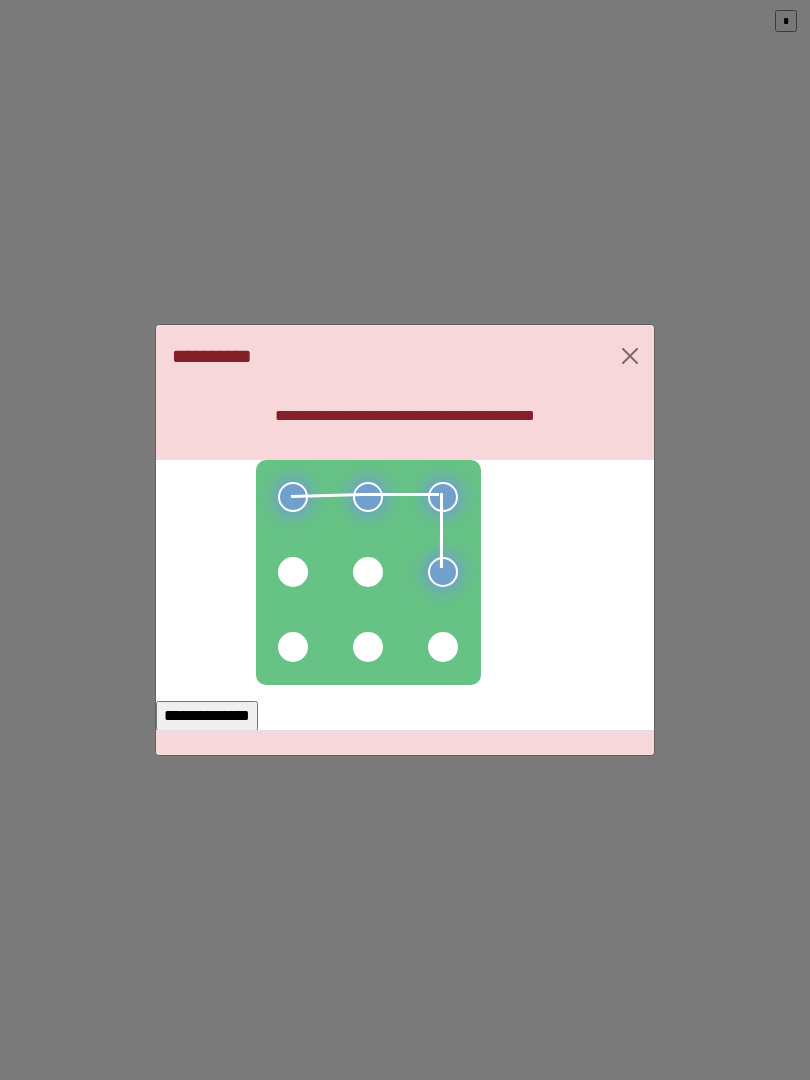 click at bounding box center [368, 572] 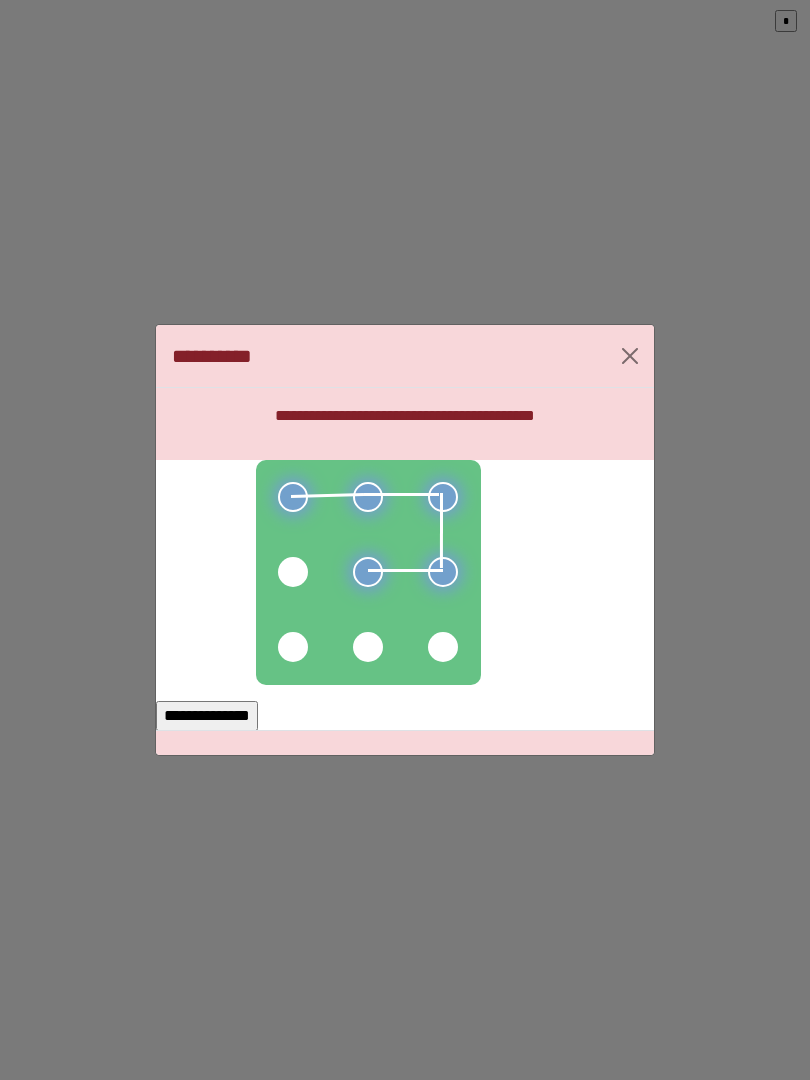 click at bounding box center [293, 572] 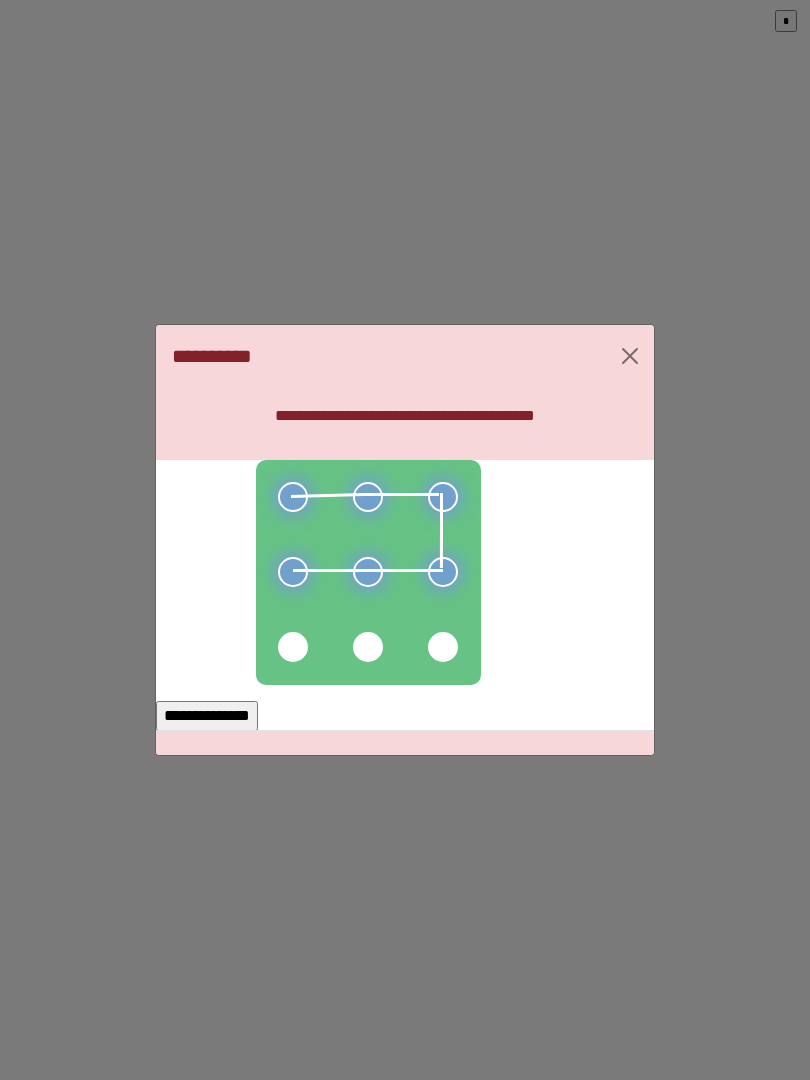click on "**********" at bounding box center [207, 716] 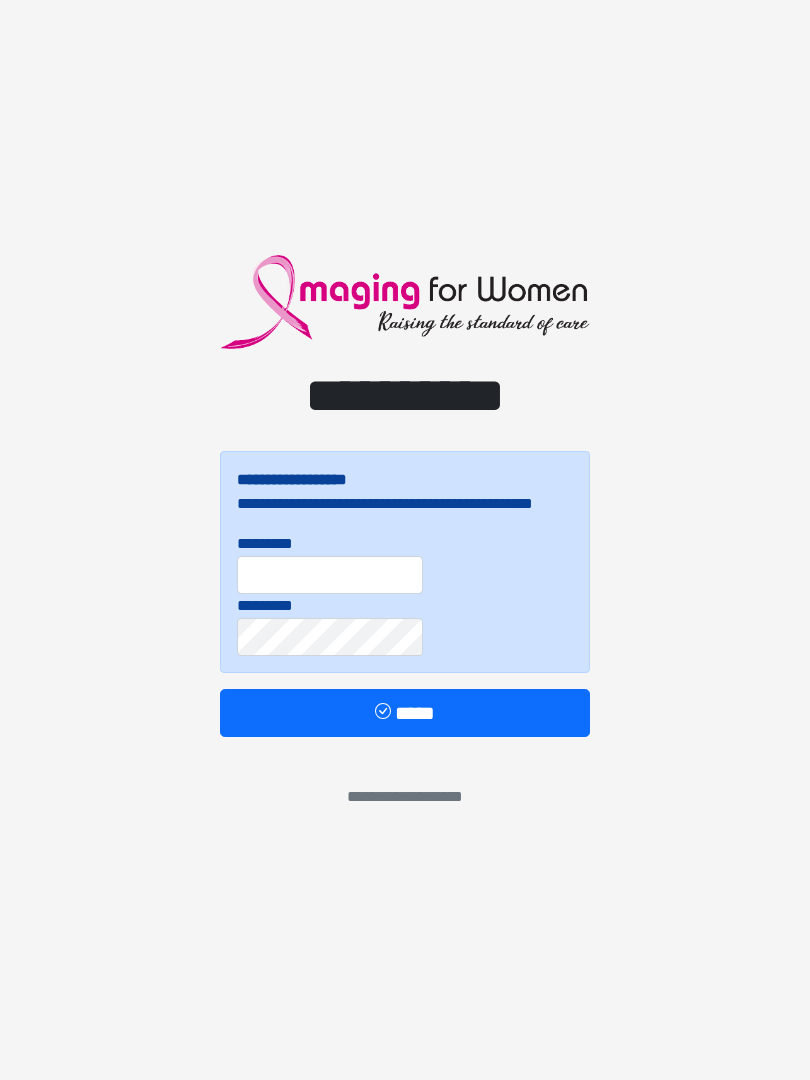 scroll, scrollTop: 0, scrollLeft: 0, axis: both 